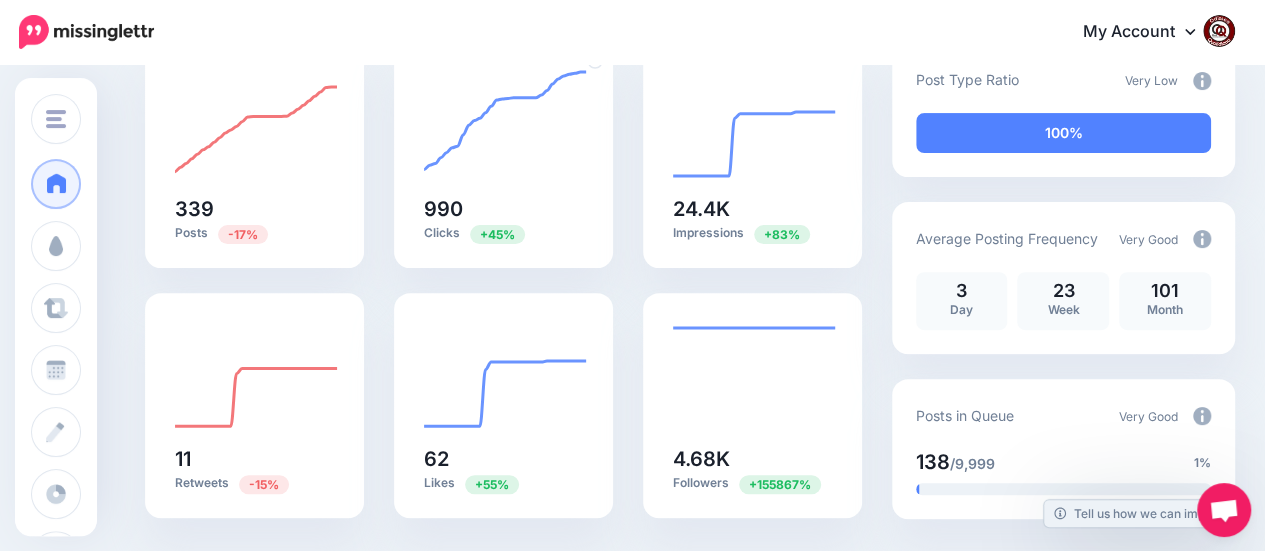 scroll, scrollTop: 300, scrollLeft: 0, axis: vertical 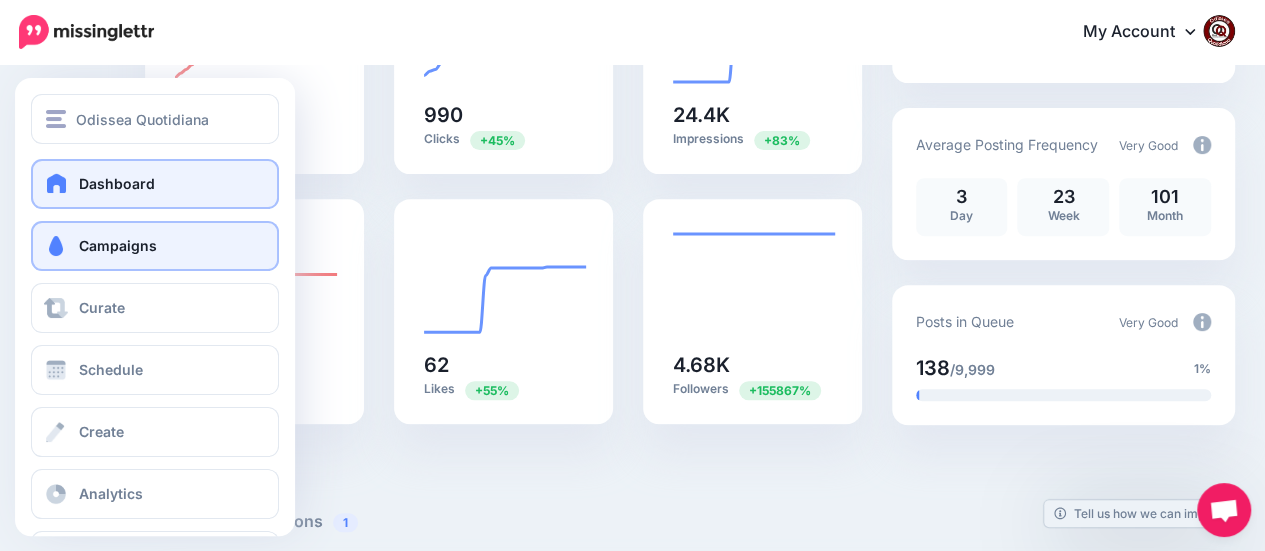 click on "Campaigns" at bounding box center [118, 245] 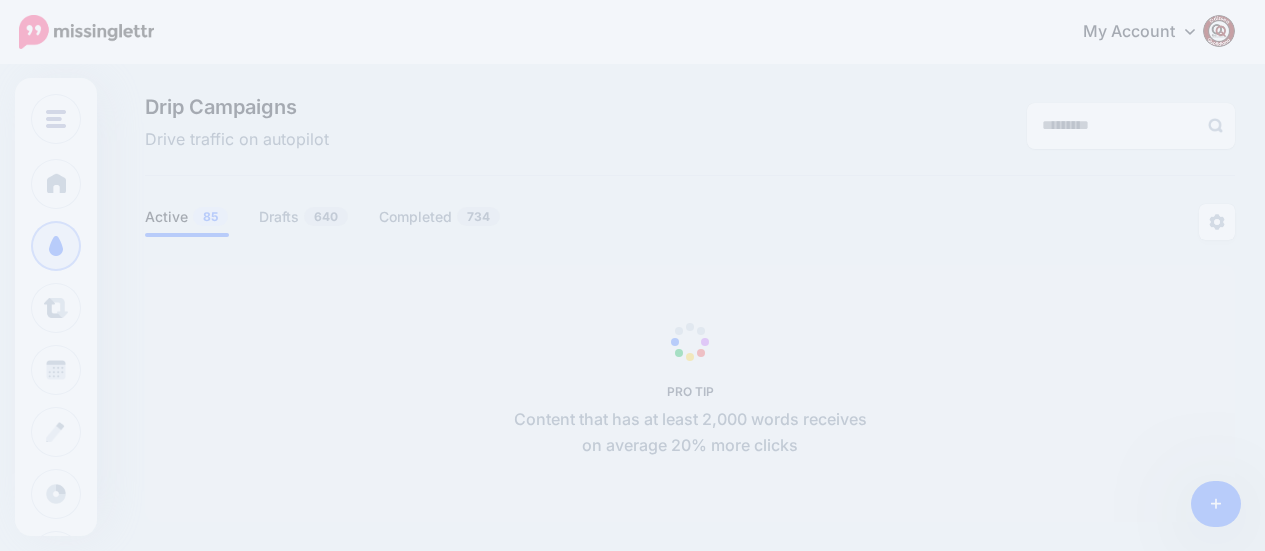 scroll, scrollTop: 0, scrollLeft: 0, axis: both 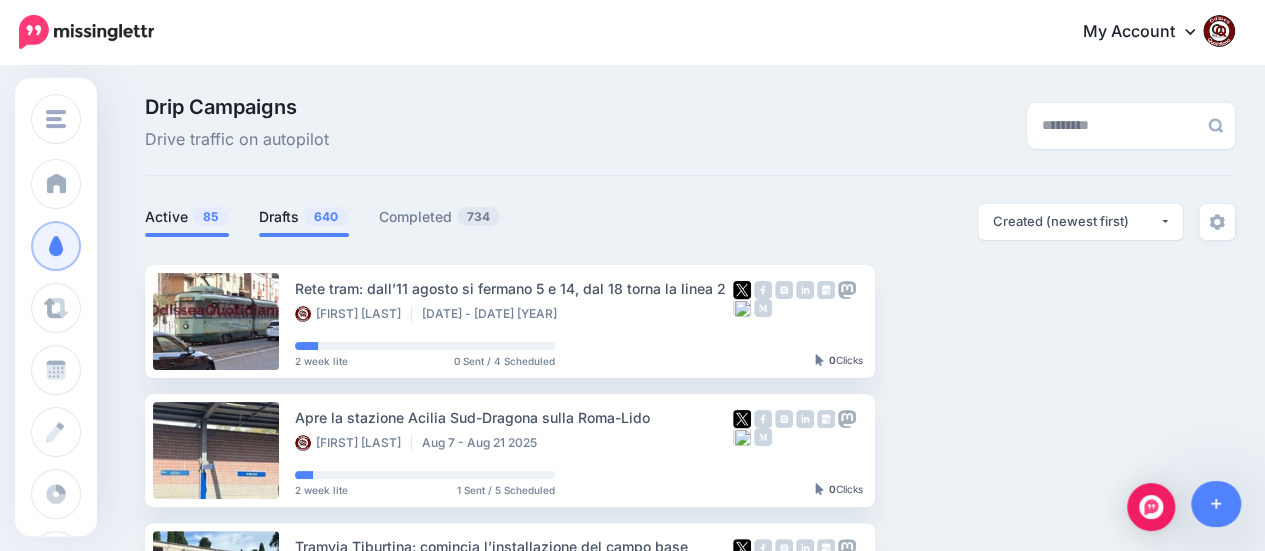 click on "Drafts  640" at bounding box center (304, 217) 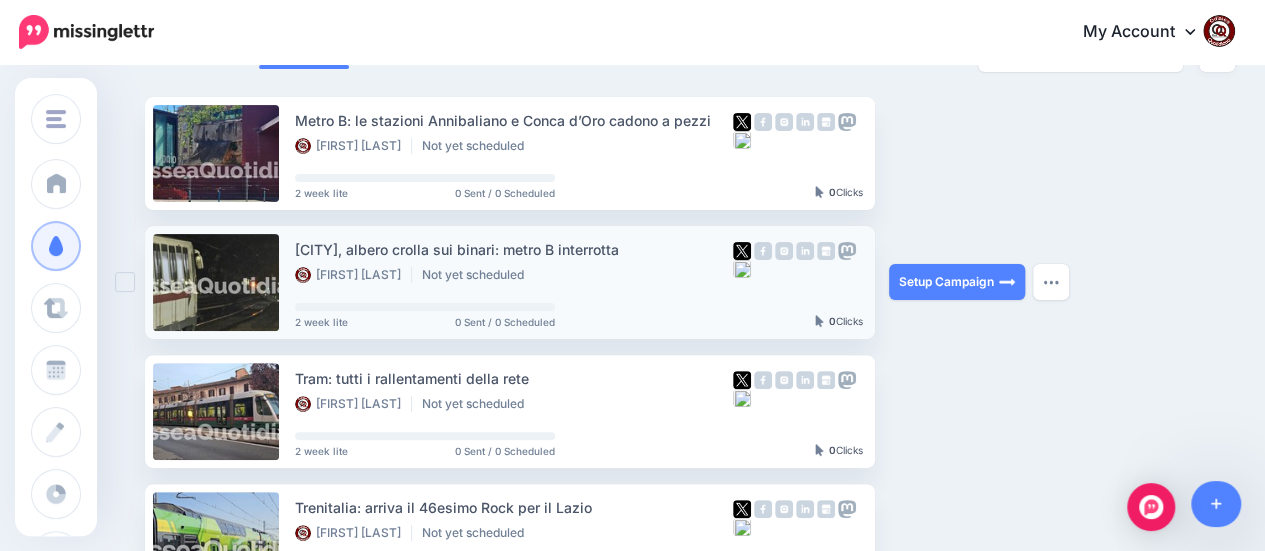 scroll, scrollTop: 200, scrollLeft: 0, axis: vertical 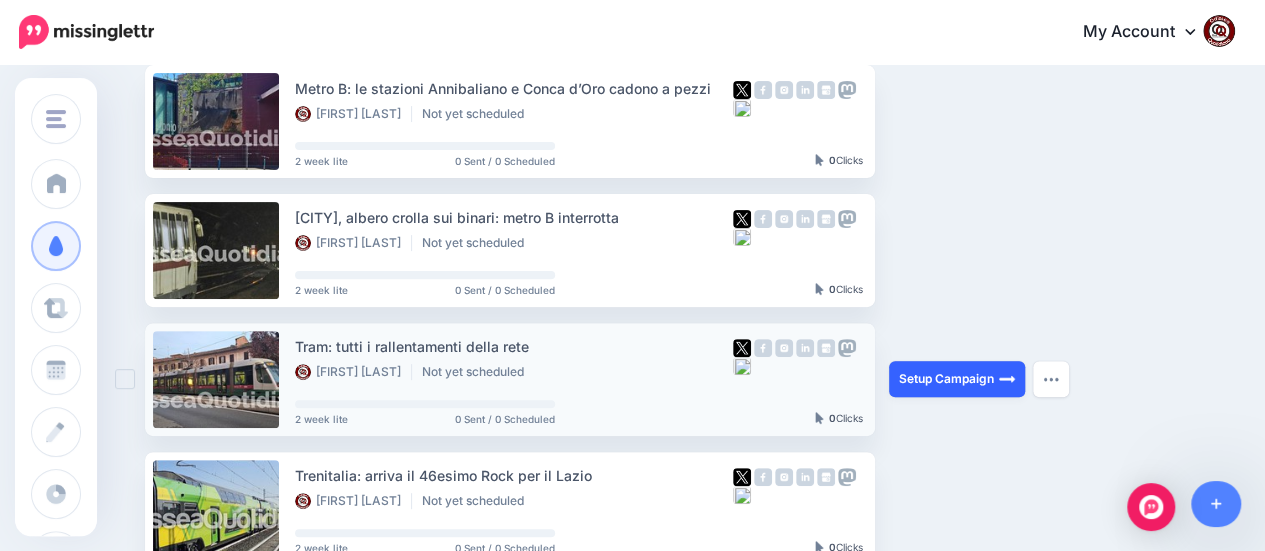 click on "Setup Campaign" at bounding box center [957, 379] 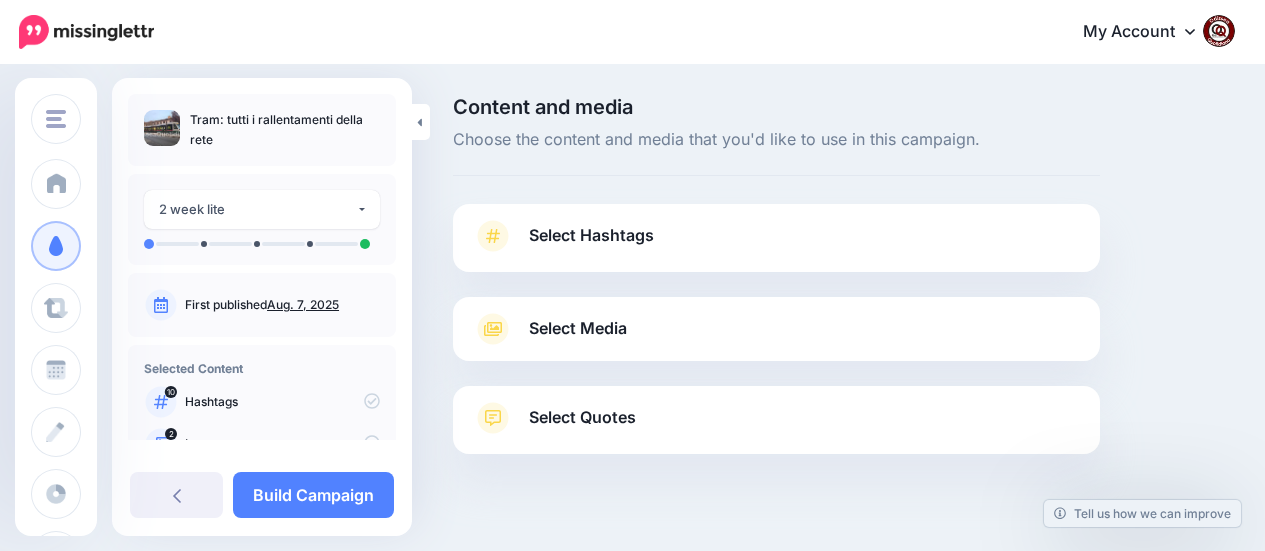 scroll, scrollTop: 0, scrollLeft: 0, axis: both 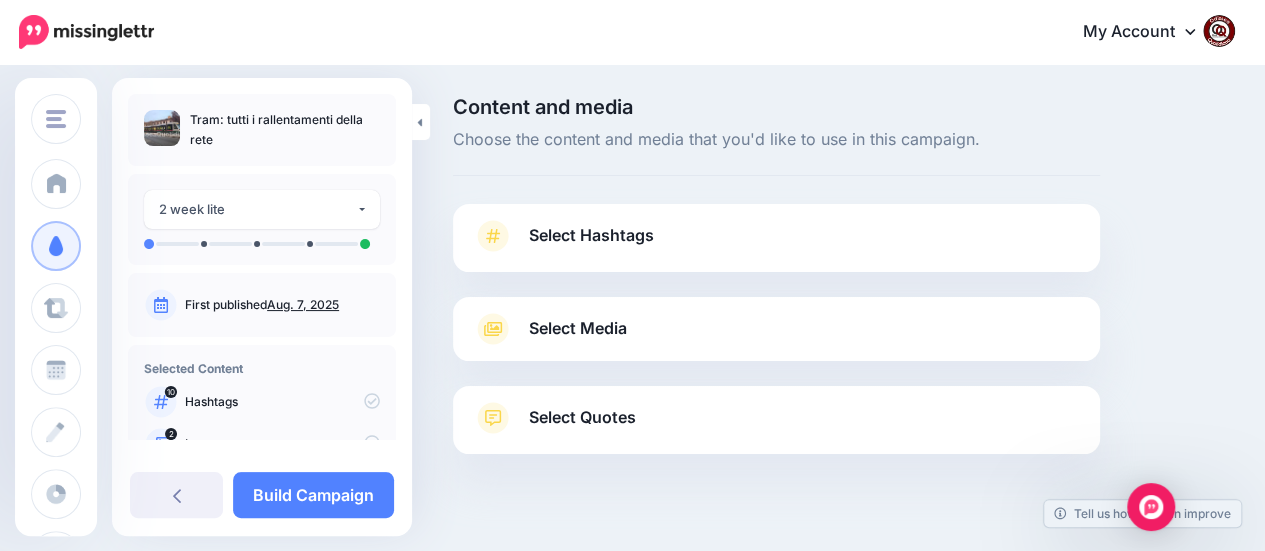 click on "Select Hashtags" at bounding box center [591, 235] 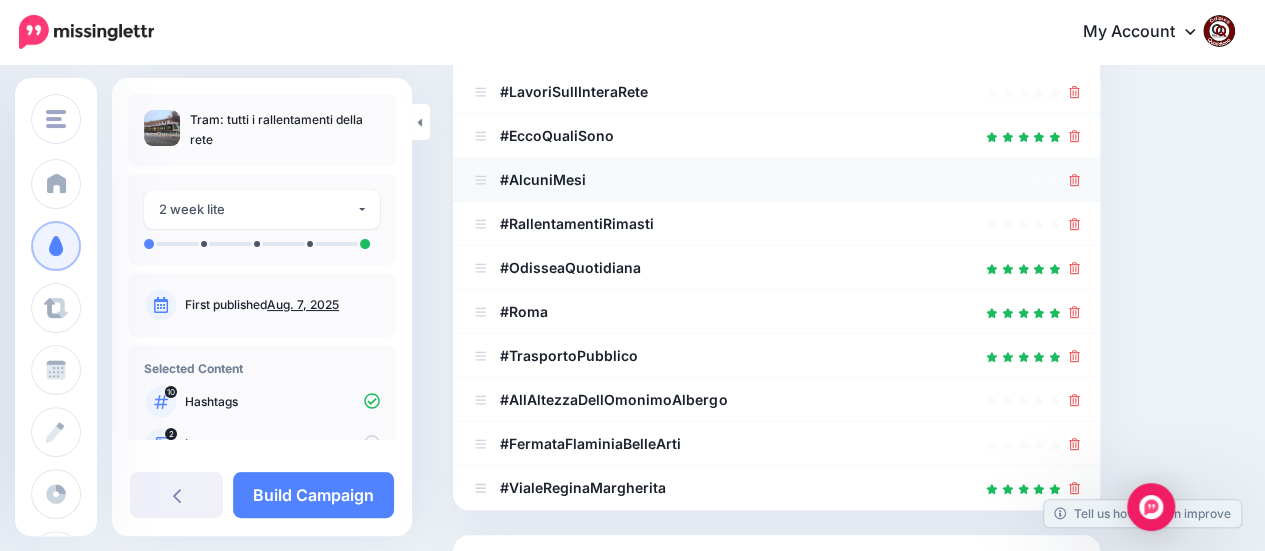 scroll, scrollTop: 249, scrollLeft: 0, axis: vertical 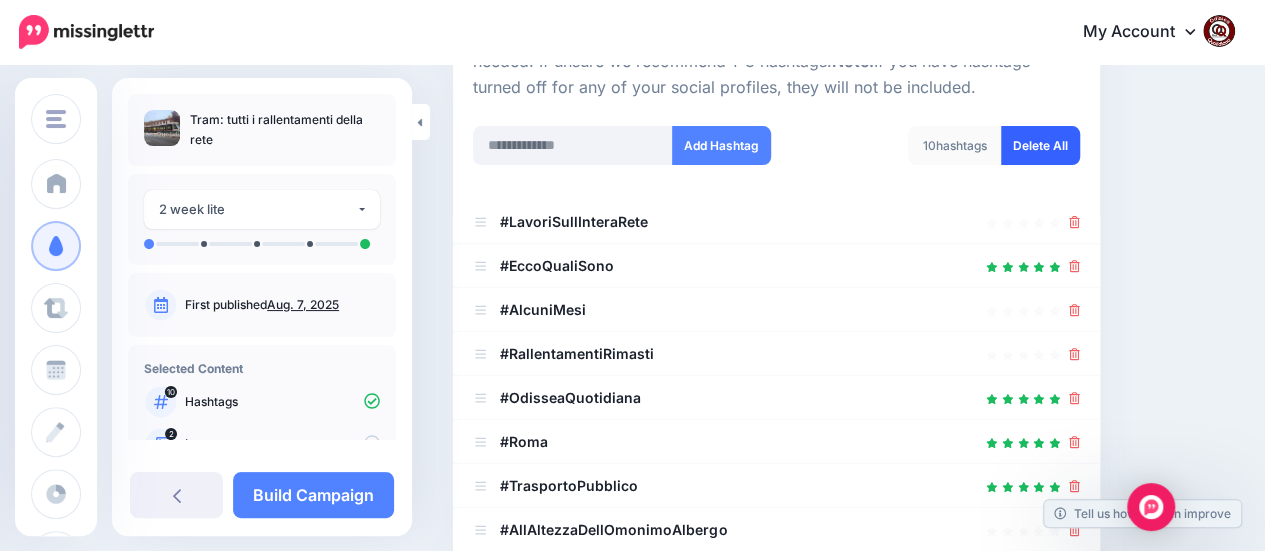 click on "Delete All" at bounding box center (1040, 145) 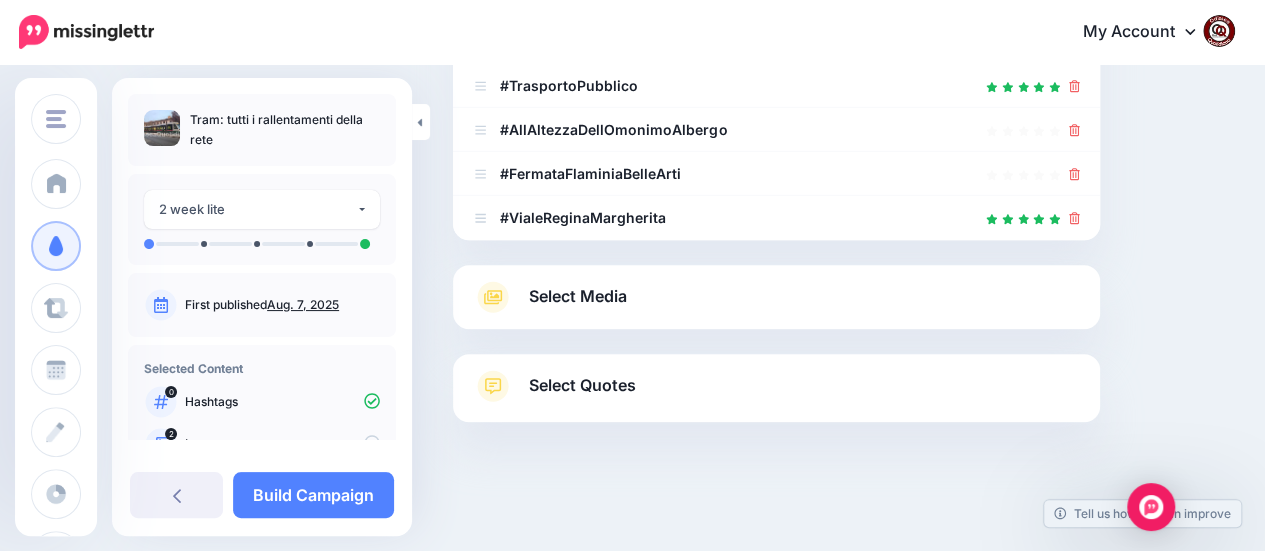 click on "Select Media" at bounding box center (578, 296) 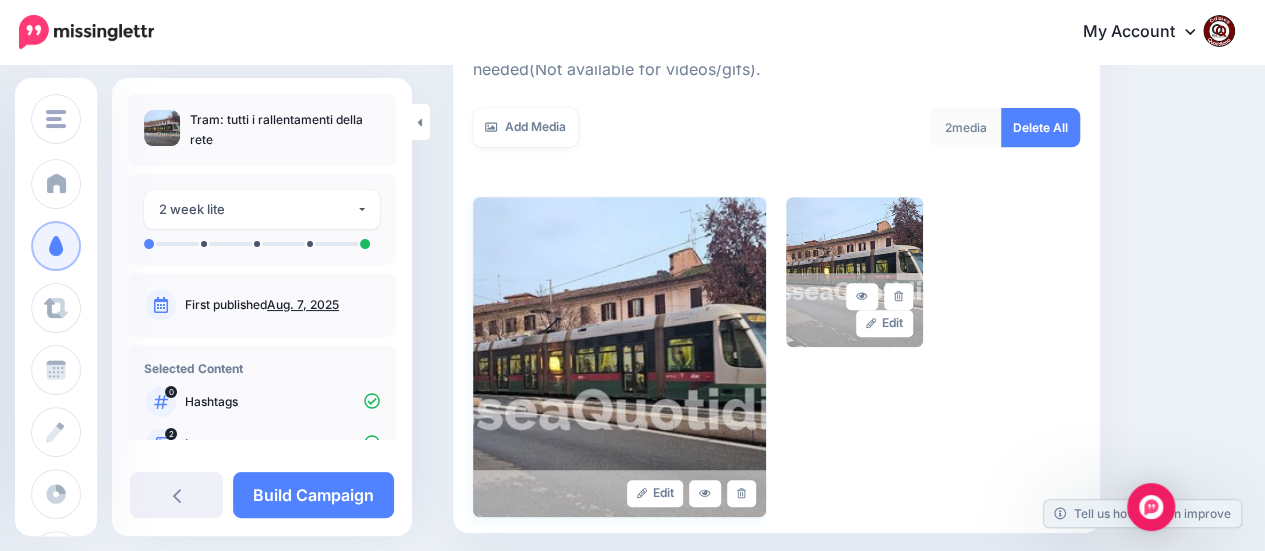 scroll, scrollTop: 554, scrollLeft: 0, axis: vertical 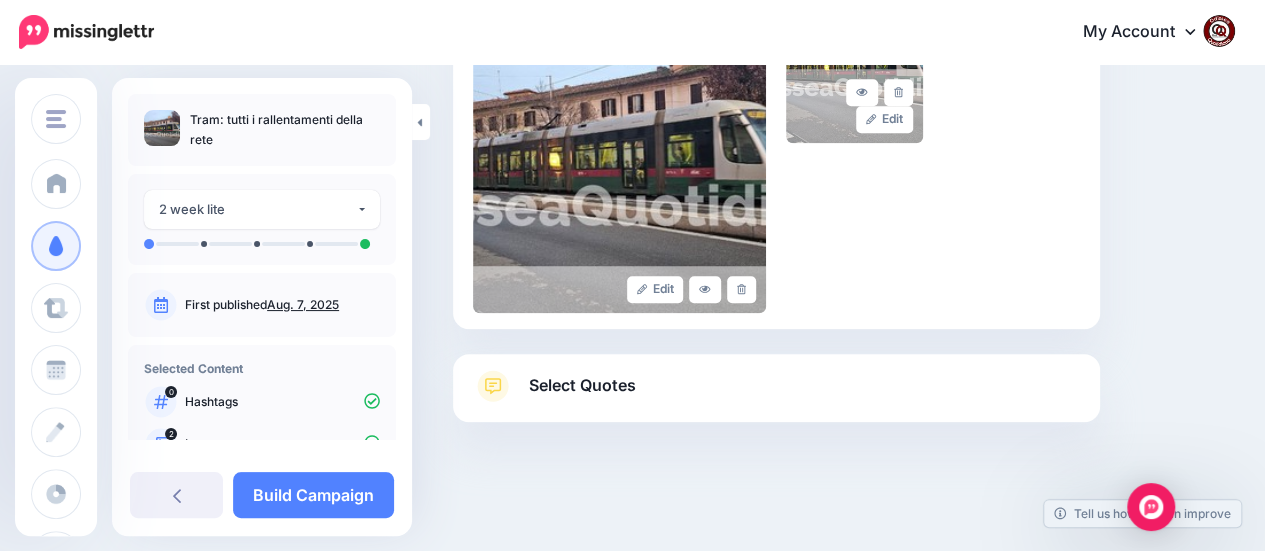 click on "Select Quotes" at bounding box center [582, 385] 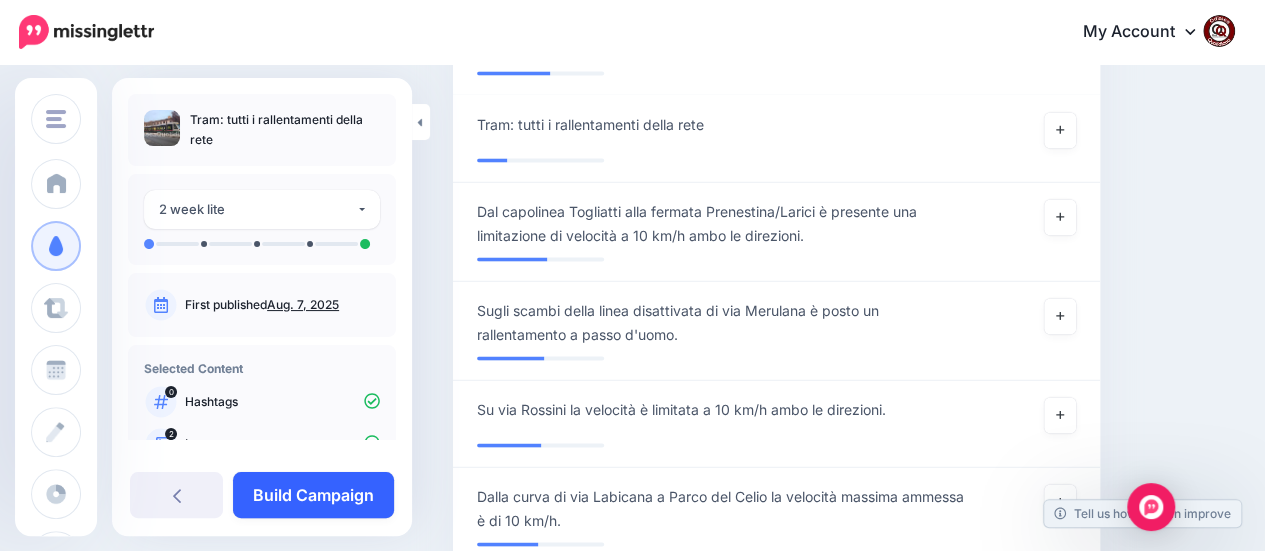 scroll, scrollTop: 1954, scrollLeft: 0, axis: vertical 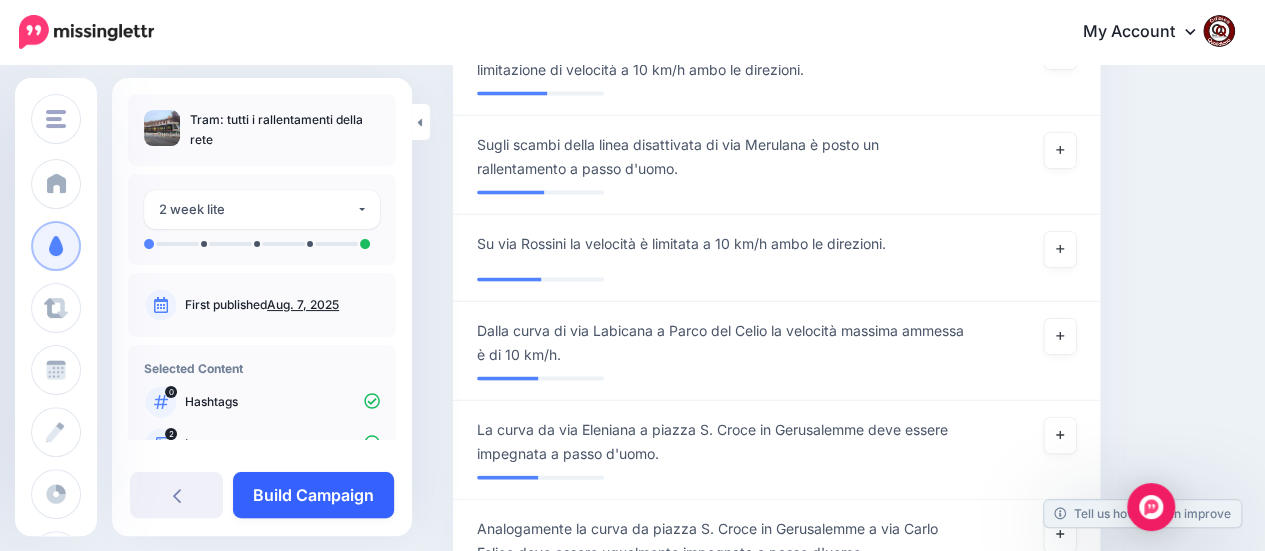 click on "Build Campaign" at bounding box center (313, 495) 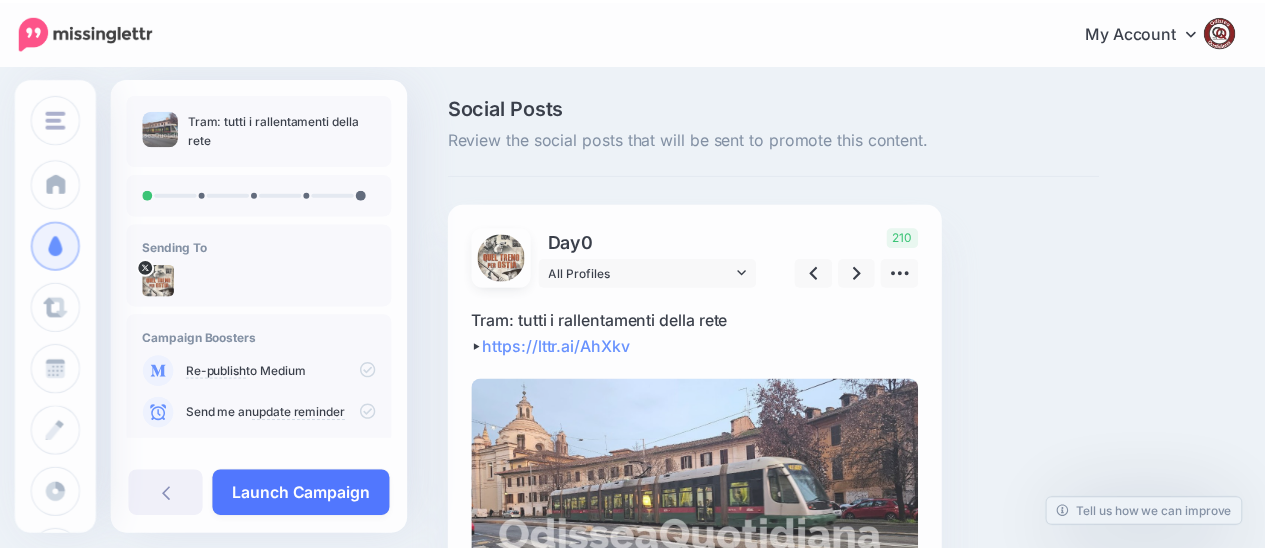 scroll, scrollTop: 0, scrollLeft: 0, axis: both 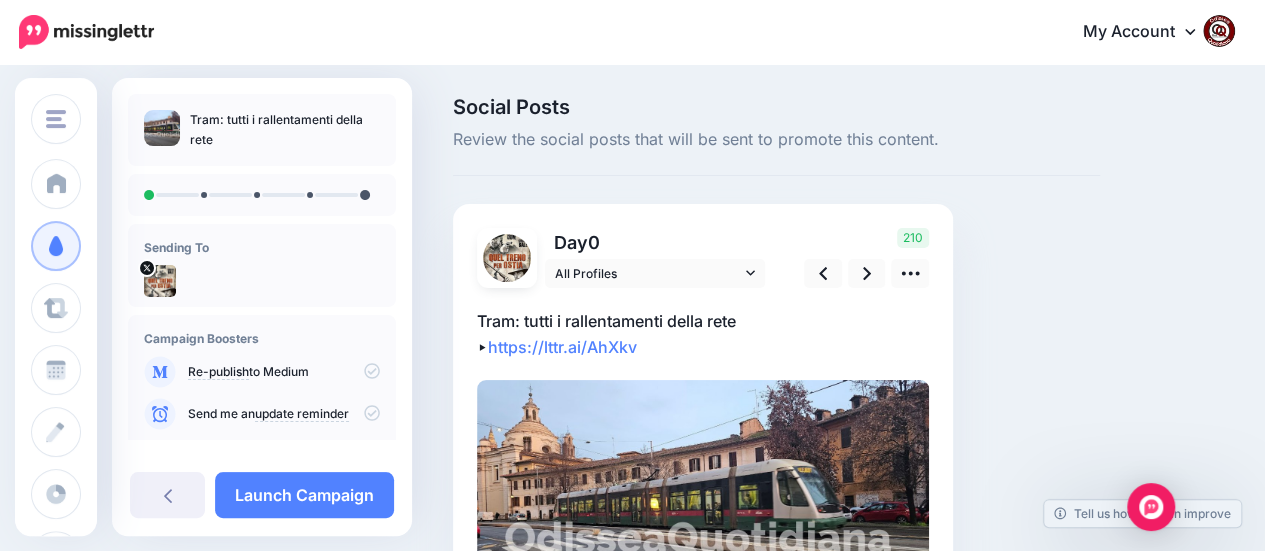 click on "Tram: tutti i rallentamenti della rete ▸  https://lttr.ai/AhXkv" at bounding box center [703, 334] 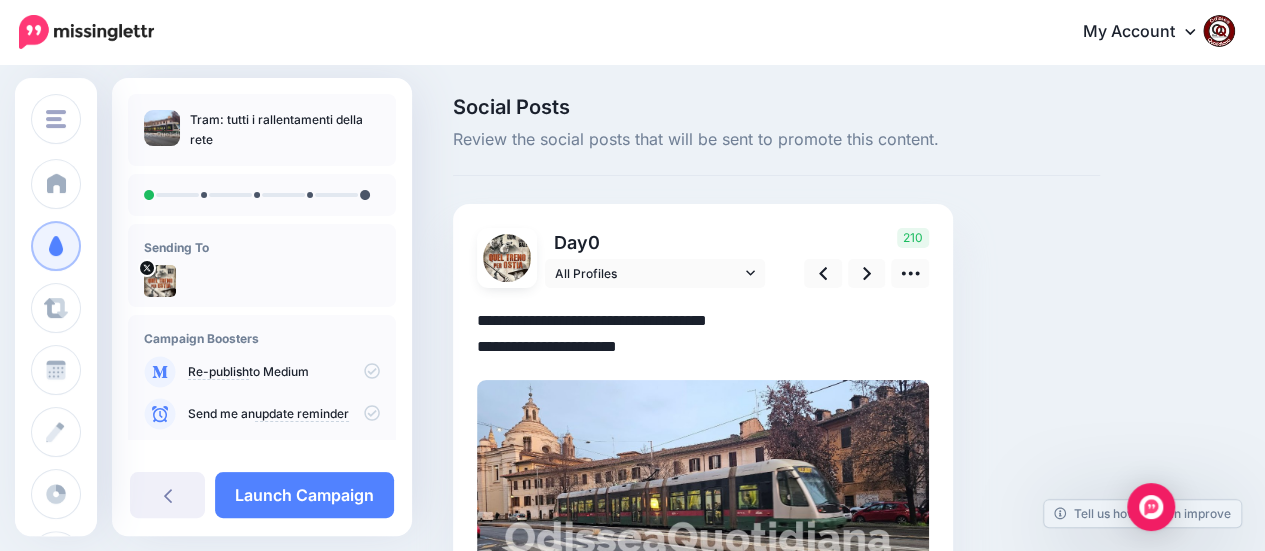 drag, startPoint x: 663, startPoint y: 343, endPoint x: 432, endPoint y: 317, distance: 232.4586 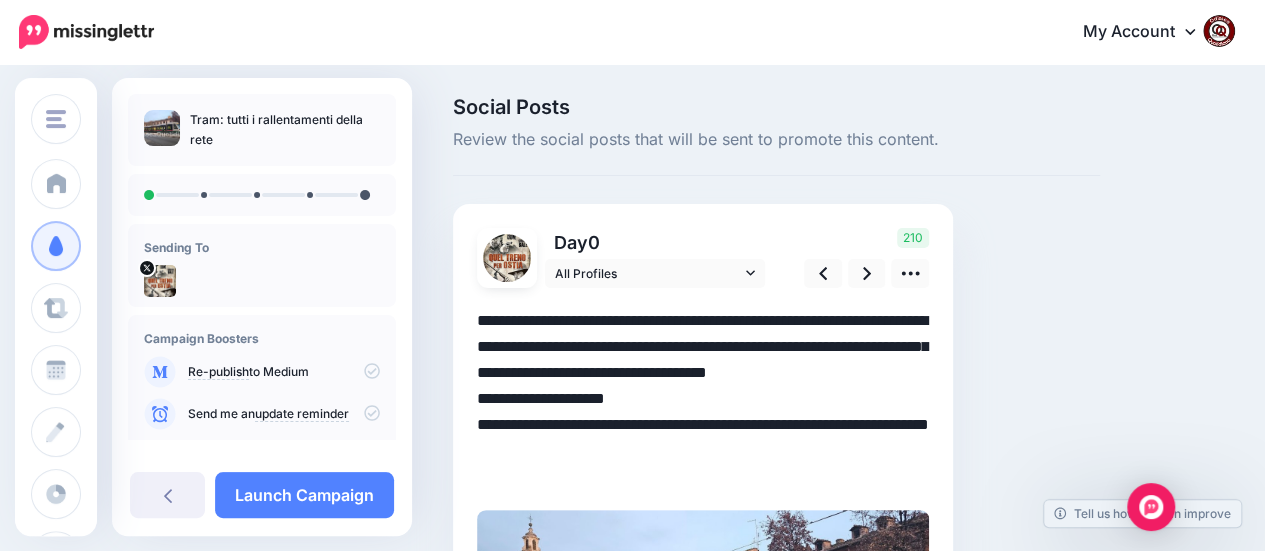 click on "**********" at bounding box center [703, 399] 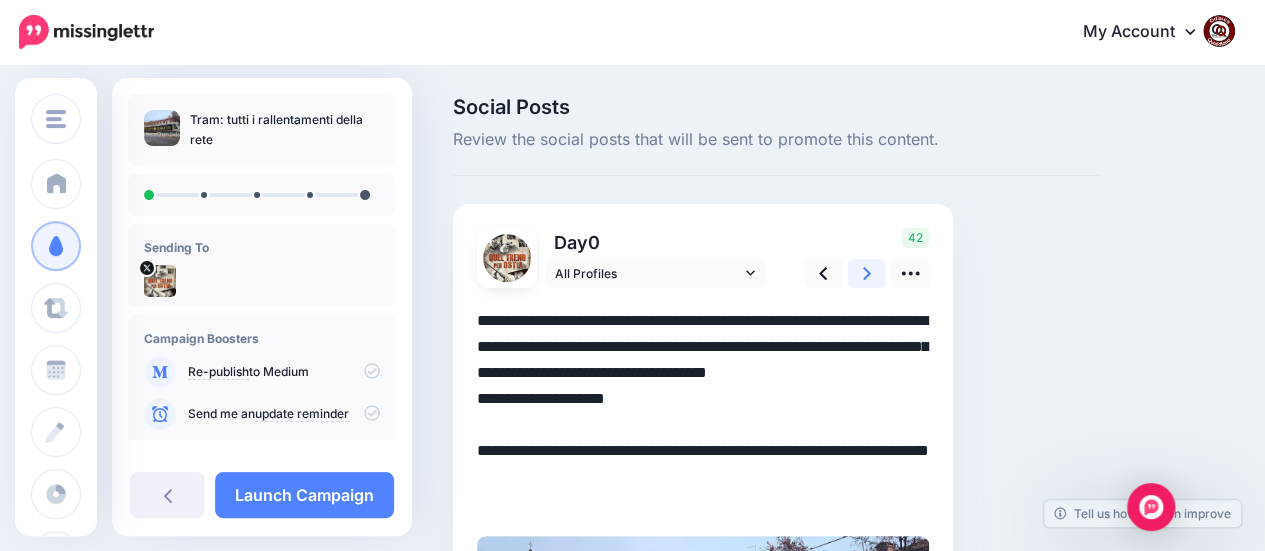 click 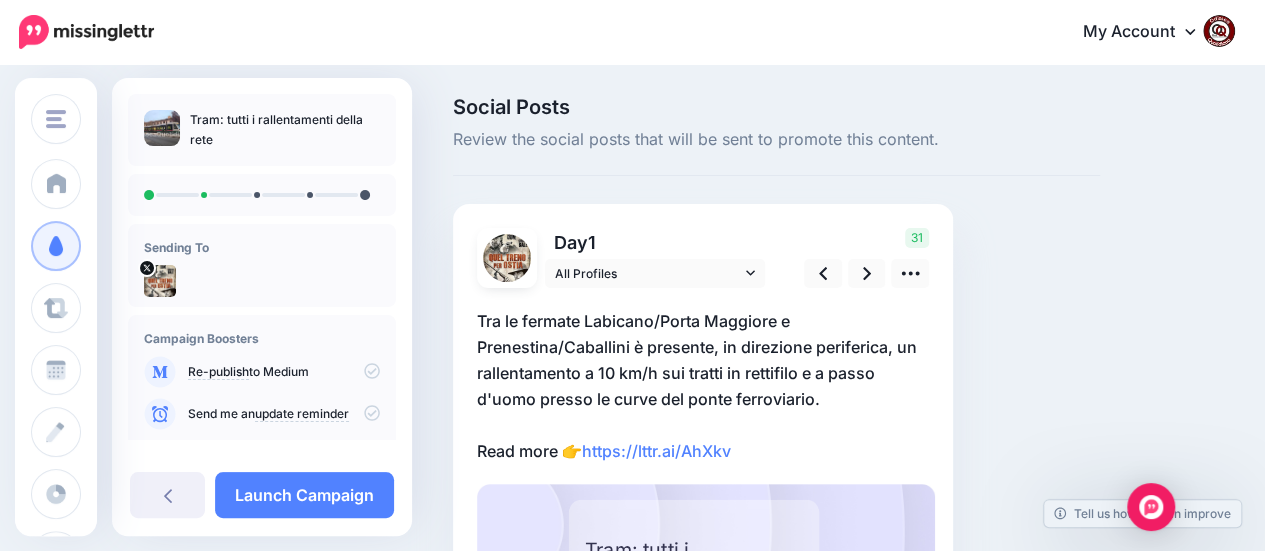 drag, startPoint x: 784, startPoint y: 441, endPoint x: 758, endPoint y: 449, distance: 27.202942 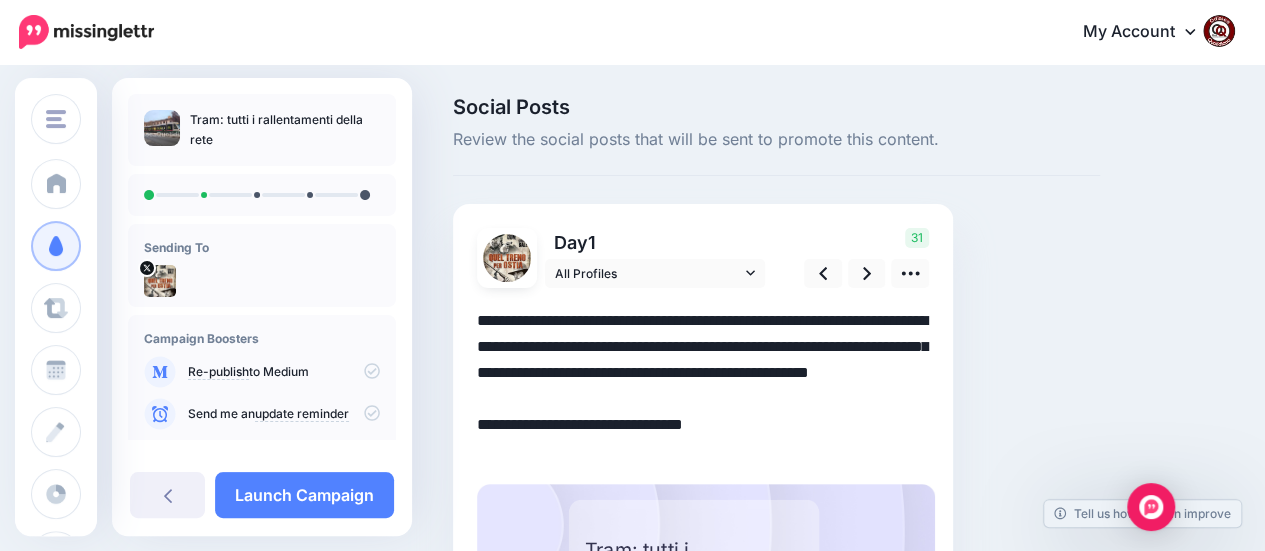 drag, startPoint x: 758, startPoint y: 449, endPoint x: 466, endPoint y: 327, distance: 316.4617 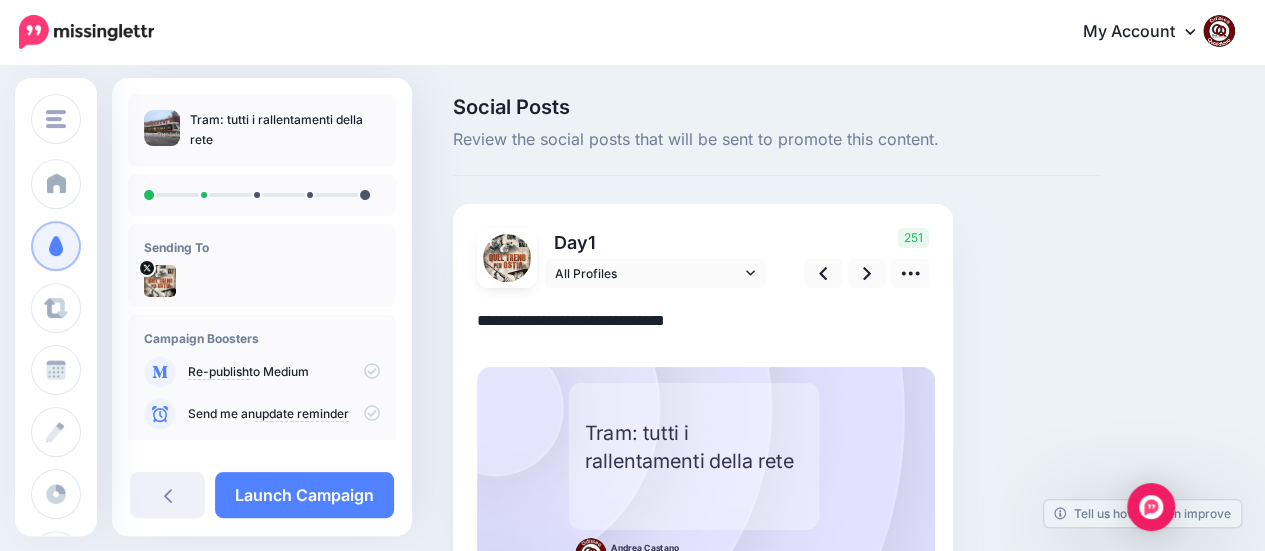 paste on "**********" 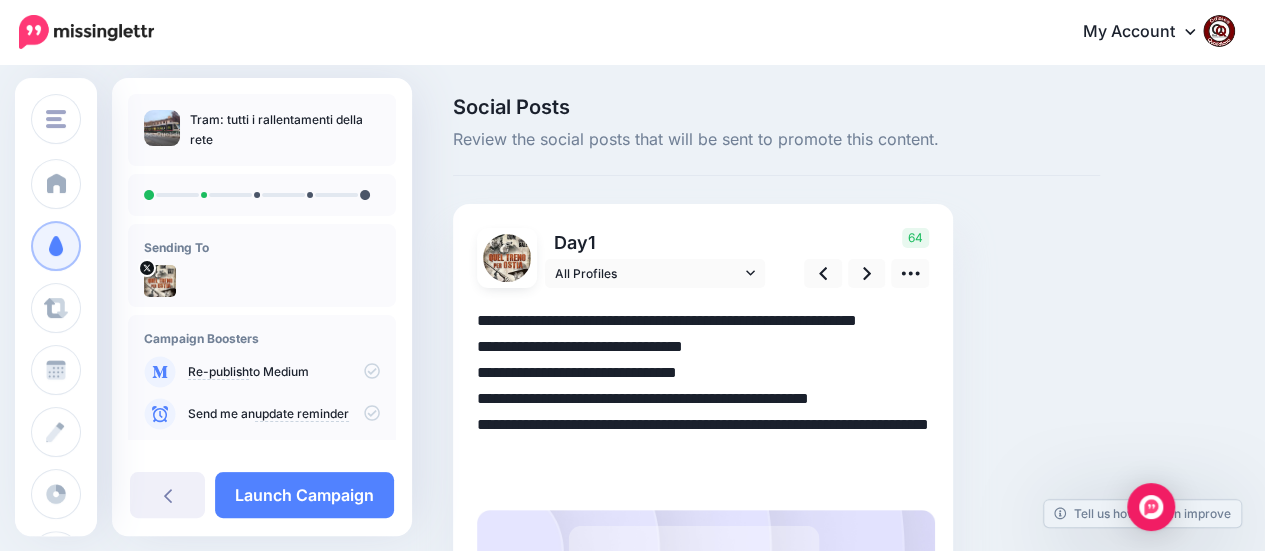 drag, startPoint x: 722, startPoint y: 326, endPoint x: 712, endPoint y: 329, distance: 10.440307 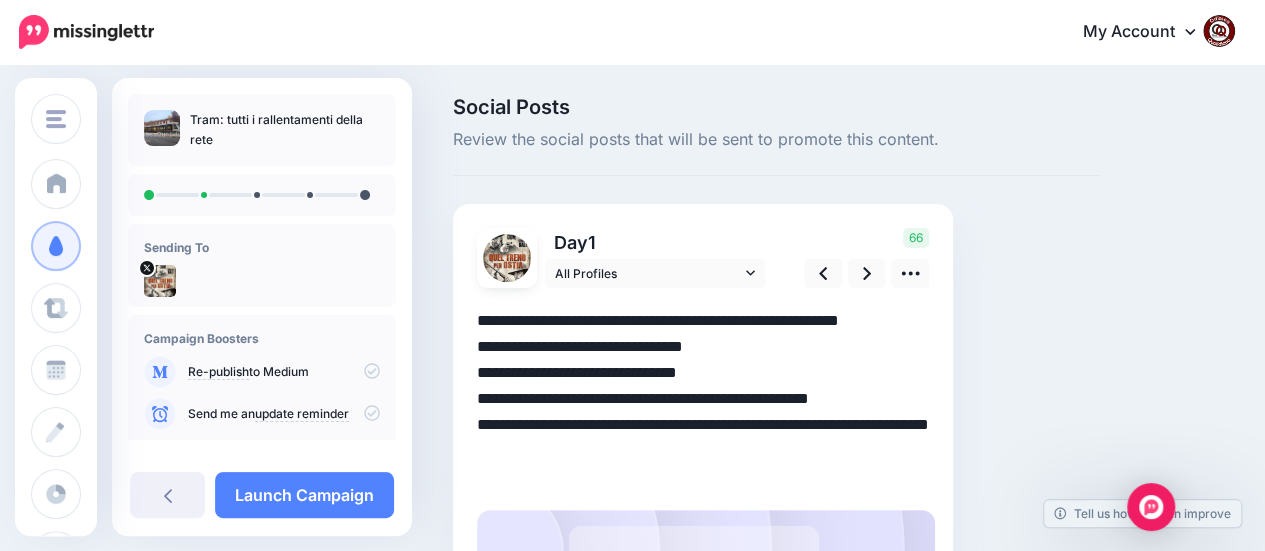 click on "**********" at bounding box center [703, 399] 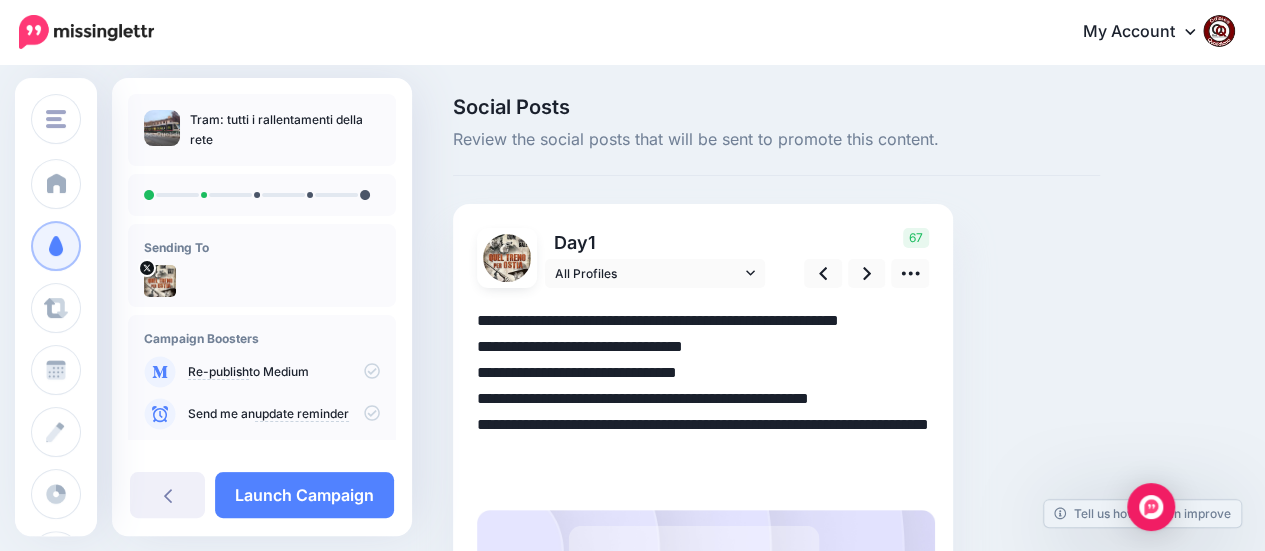 paste on "**" 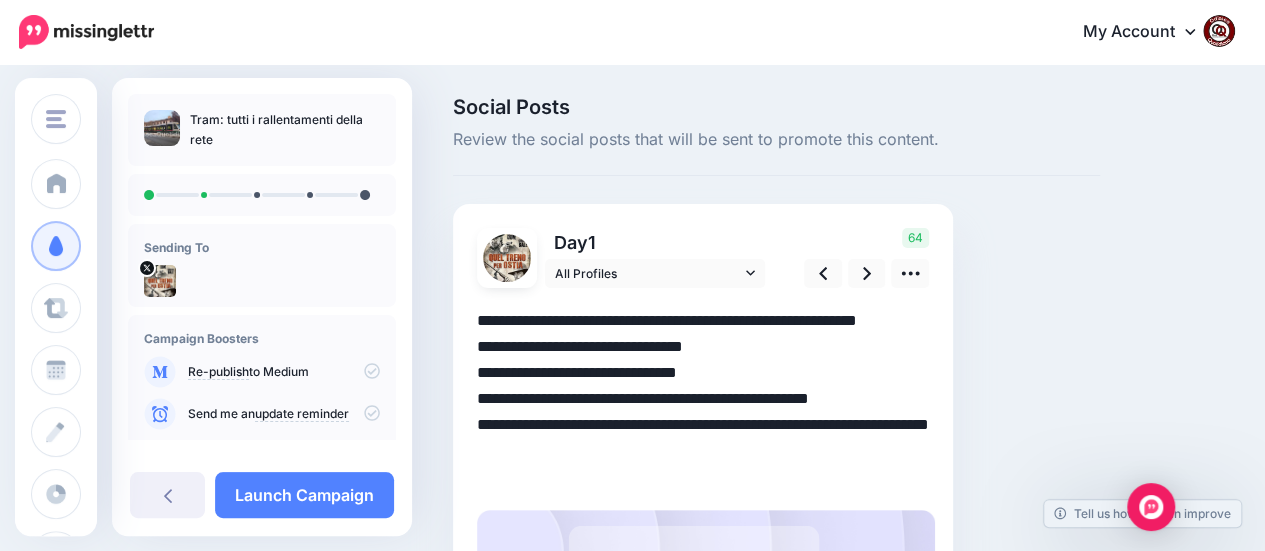 click on "**********" at bounding box center [703, 399] 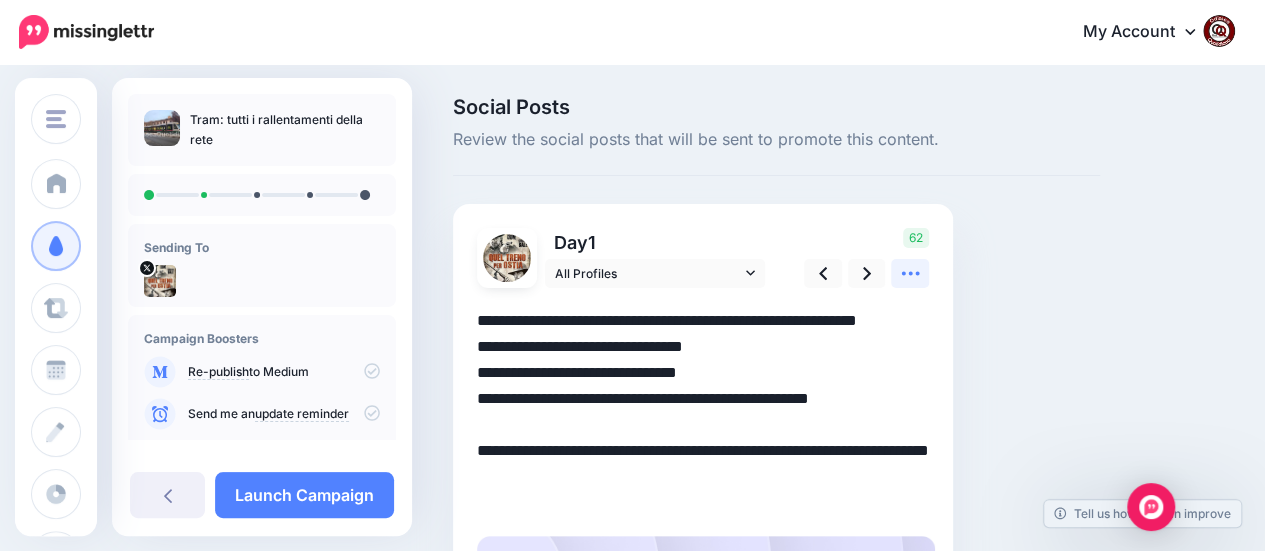 click at bounding box center (910, 273) 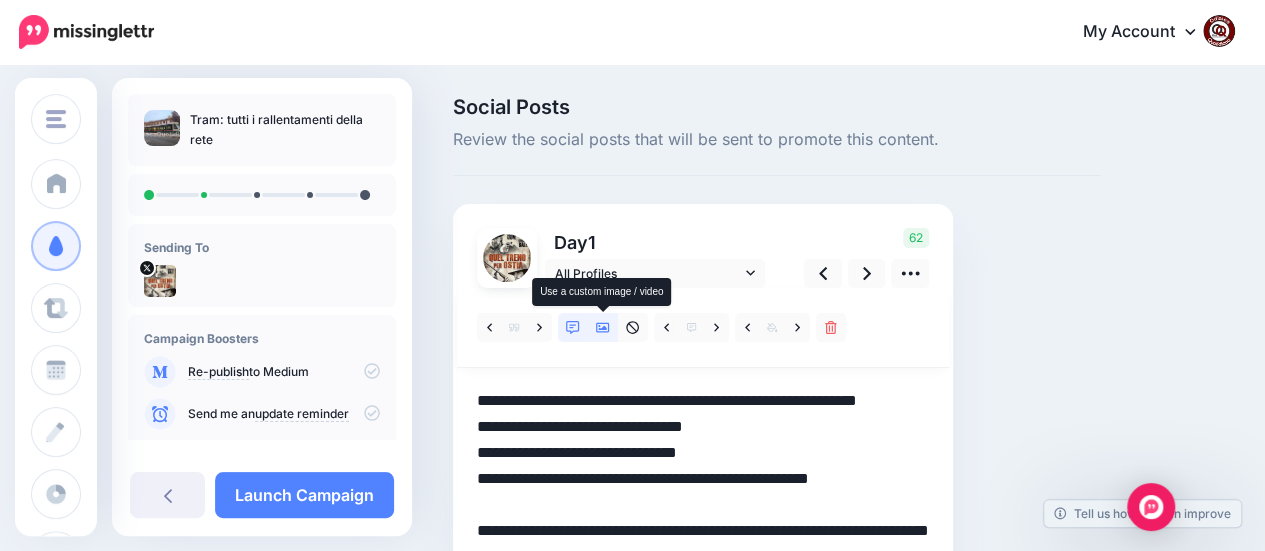 click 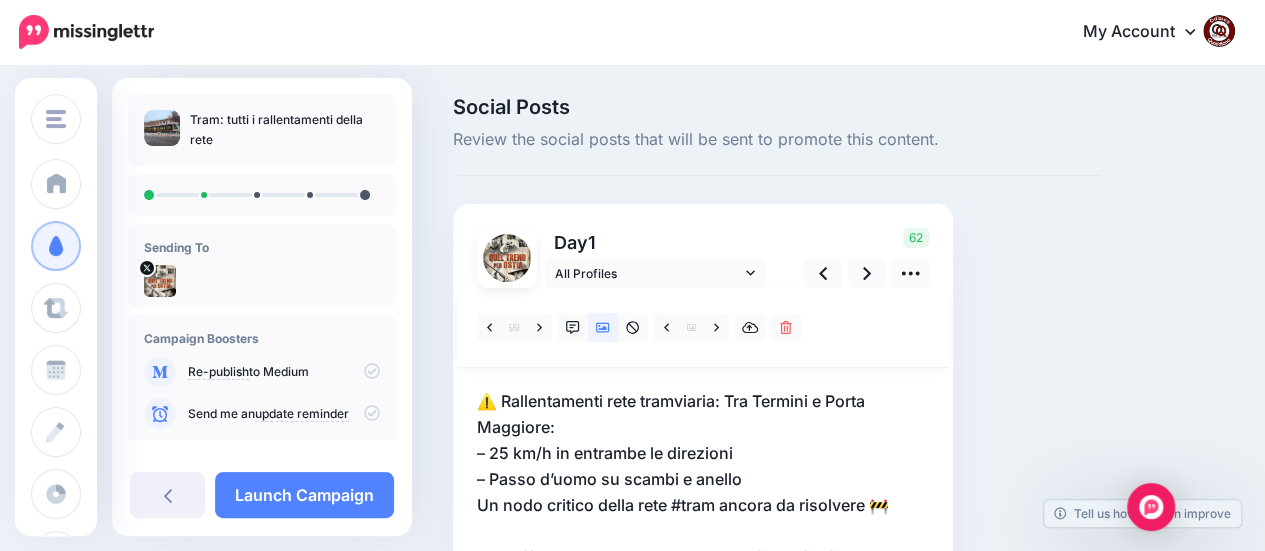 click on "⚠️ Rallentamenti rete tramviaria: Tra Termini e Porta Maggiore: – 25 km/h in entrambe le direzioni – Passo d’uomo su scambi e anello Un nodo critico della rete #tram ancora da risolvere 🚧 https://www.odisseaquotidiana.com/2025/02/rallentamenti-rete-tram-roma.html" at bounding box center [703, 492] 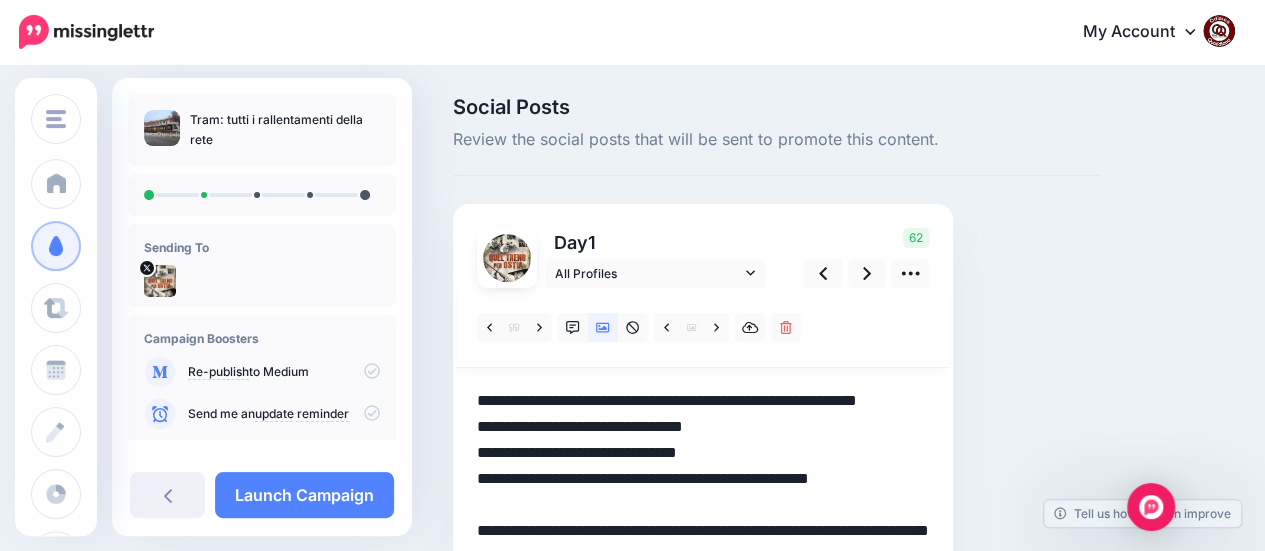 drag, startPoint x: 729, startPoint y: 401, endPoint x: 466, endPoint y: 401, distance: 263 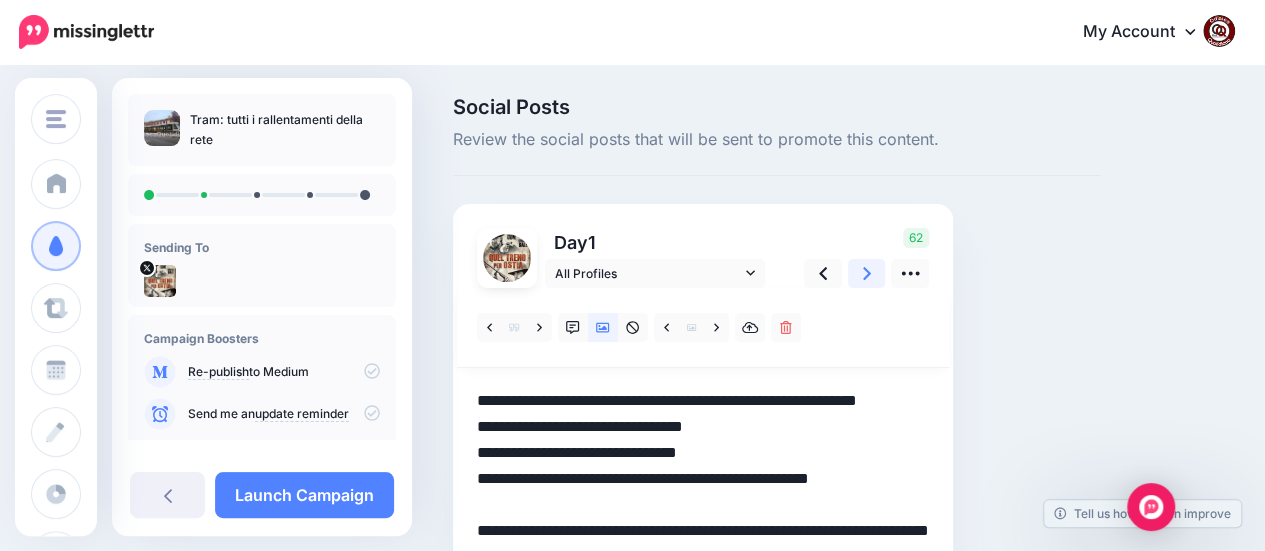 click at bounding box center (867, 273) 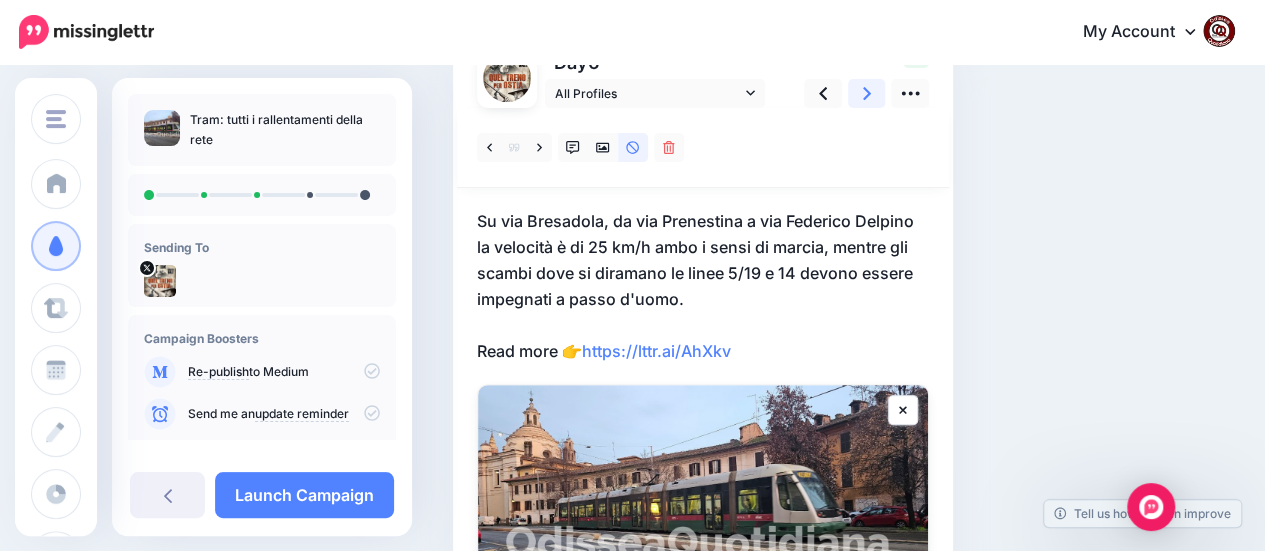 scroll, scrollTop: 184, scrollLeft: 0, axis: vertical 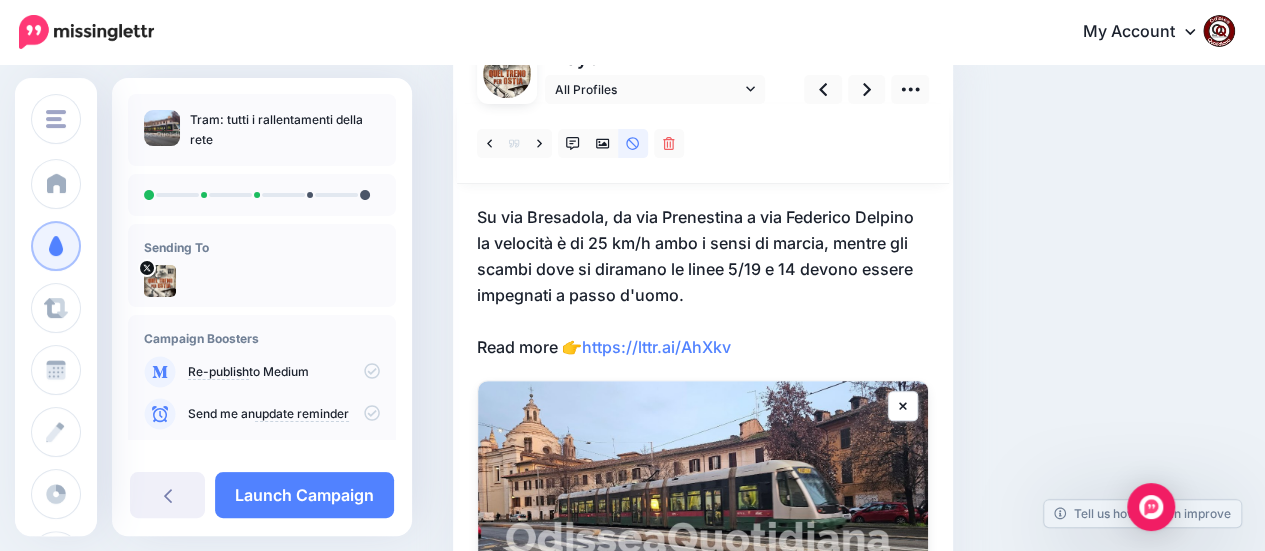 click at bounding box center [703, 389] 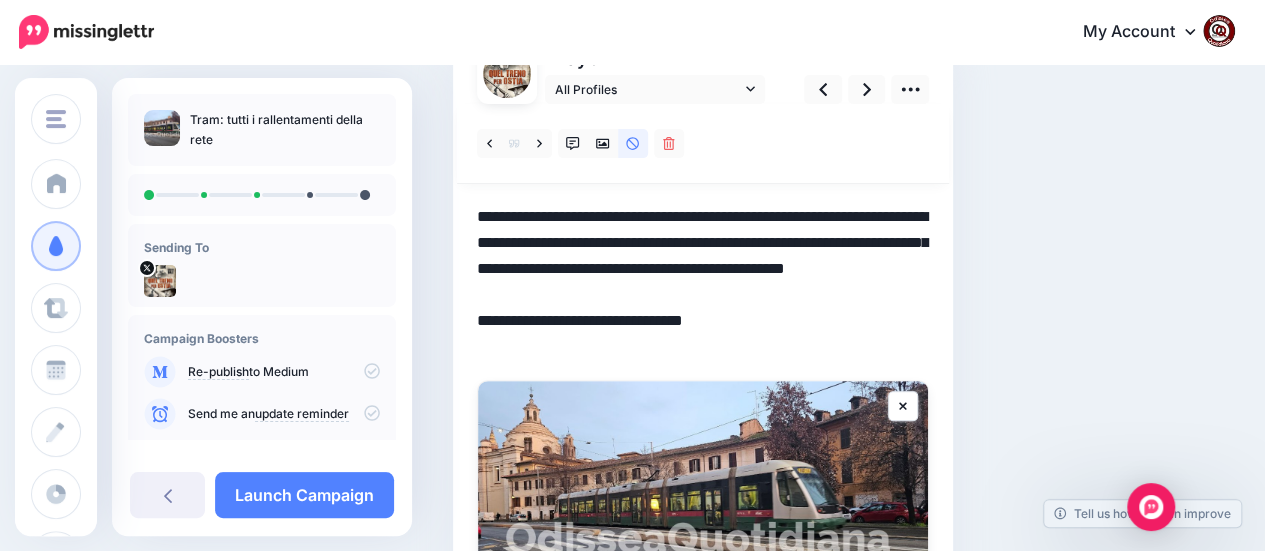 drag, startPoint x: 754, startPoint y: 349, endPoint x: 434, endPoint y: 221, distance: 344.65054 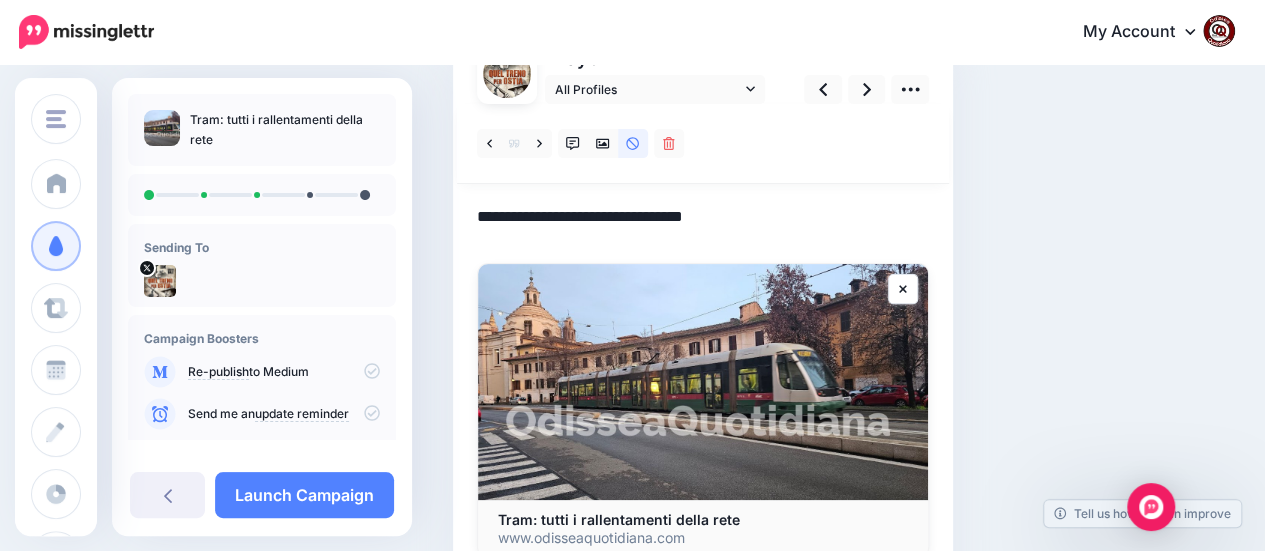 paste on "**********" 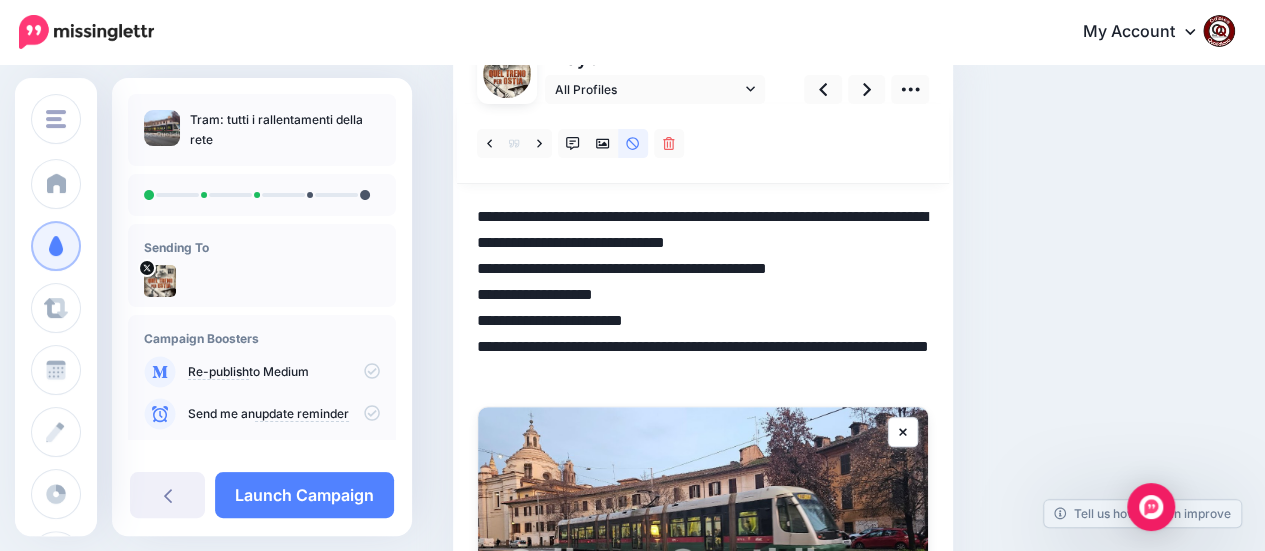 drag, startPoint x: 756, startPoint y: 227, endPoint x: 740, endPoint y: 225, distance: 16.124516 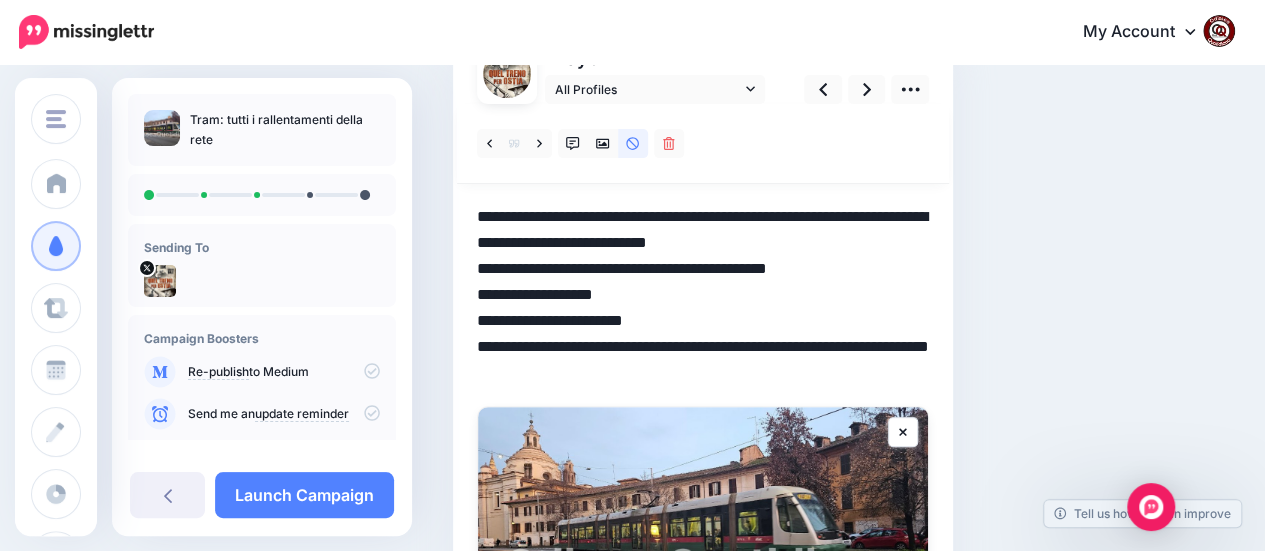 click on "**********" at bounding box center (703, 295) 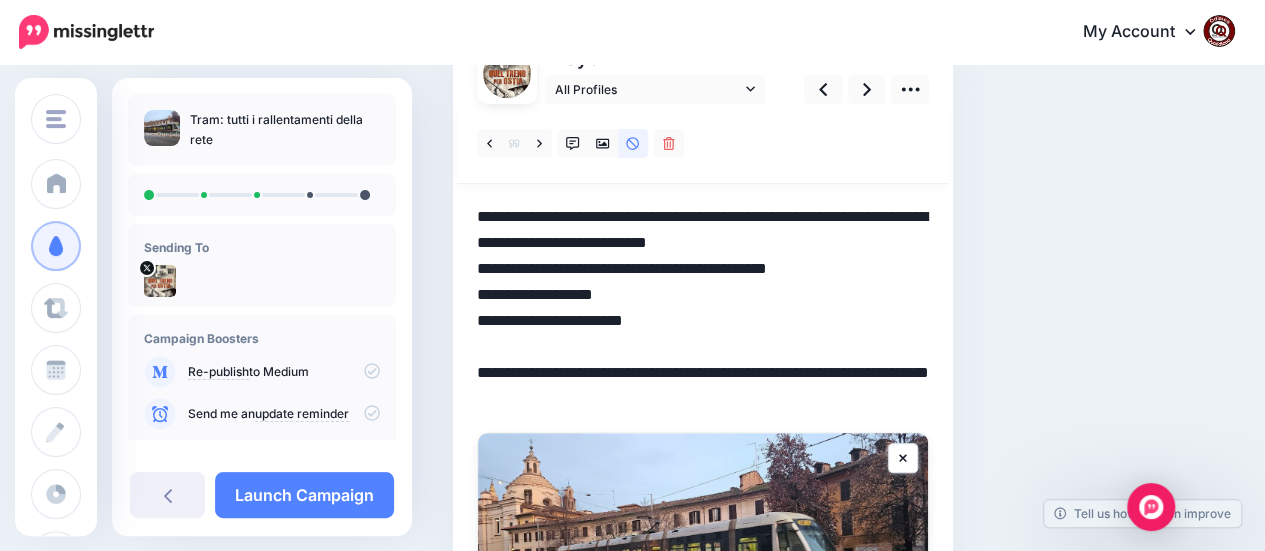 drag, startPoint x: 729, startPoint y: 214, endPoint x: 506, endPoint y: 214, distance: 223 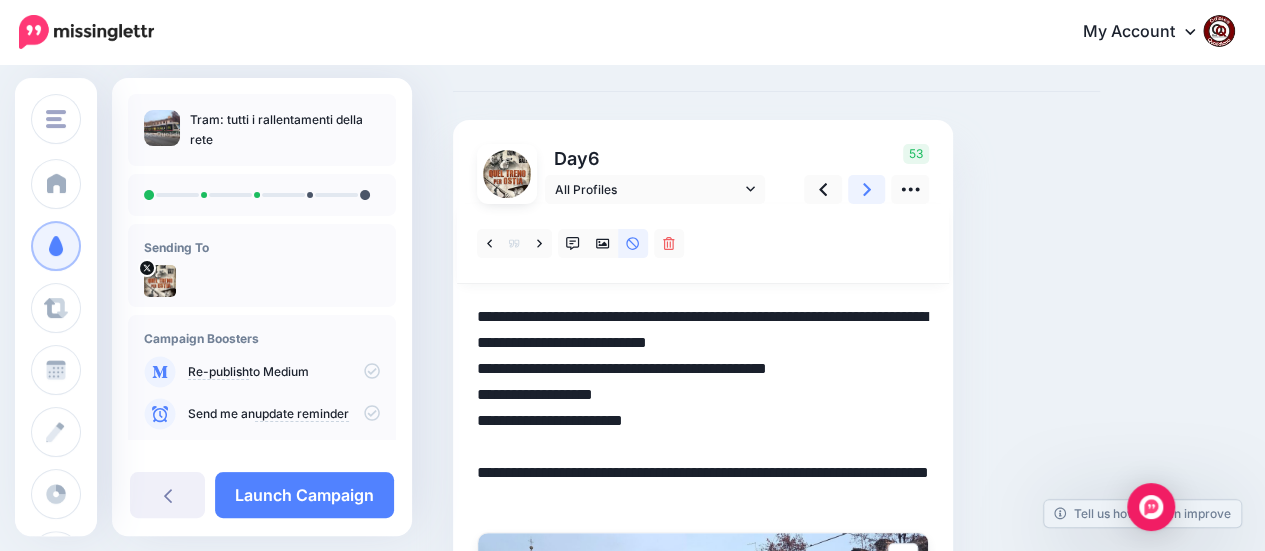 click 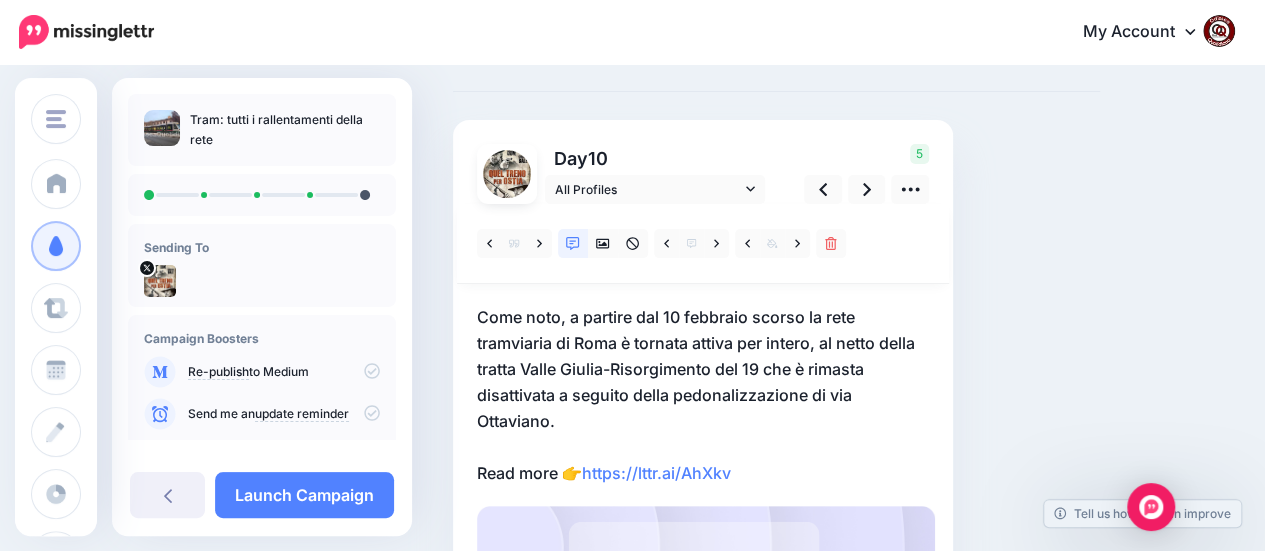 click on "Come noto, a partire dal 10 febbraio scorso la rete tramviaria di Roma è tornata attiva per intero, al netto della tratta Valle Giulia-Risorgimento del 19 che è rimasta disattivata a seguito della pedonalizzazione di via Ottaviano. Read more 👉  https://lttr.ai/AhXkv" at bounding box center (703, 395) 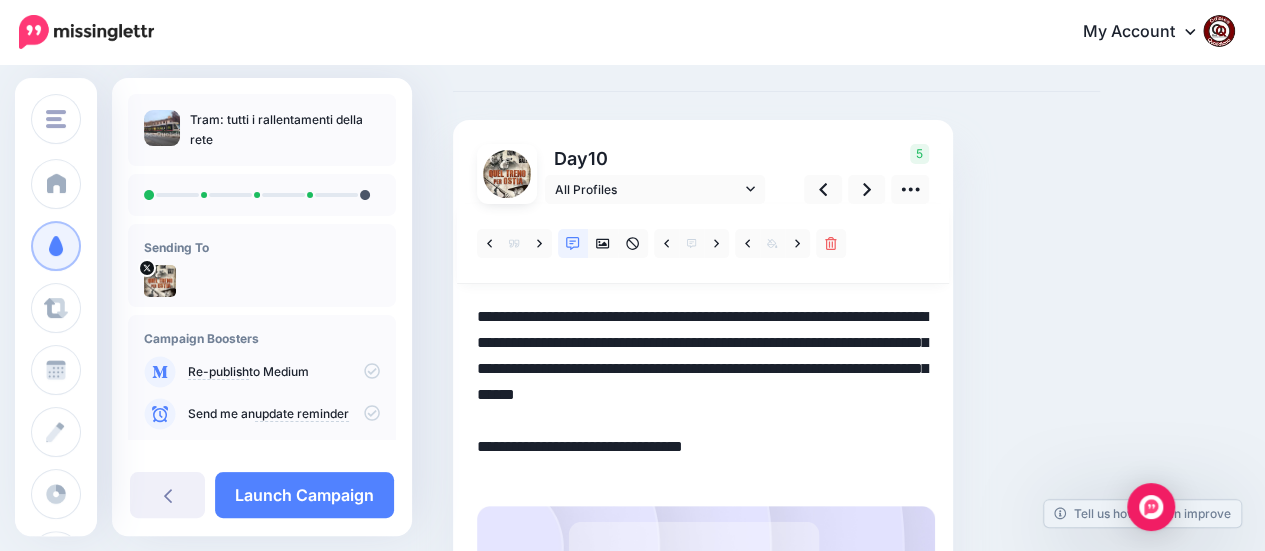 drag, startPoint x: 764, startPoint y: 471, endPoint x: 467, endPoint y: 318, distance: 334.0928 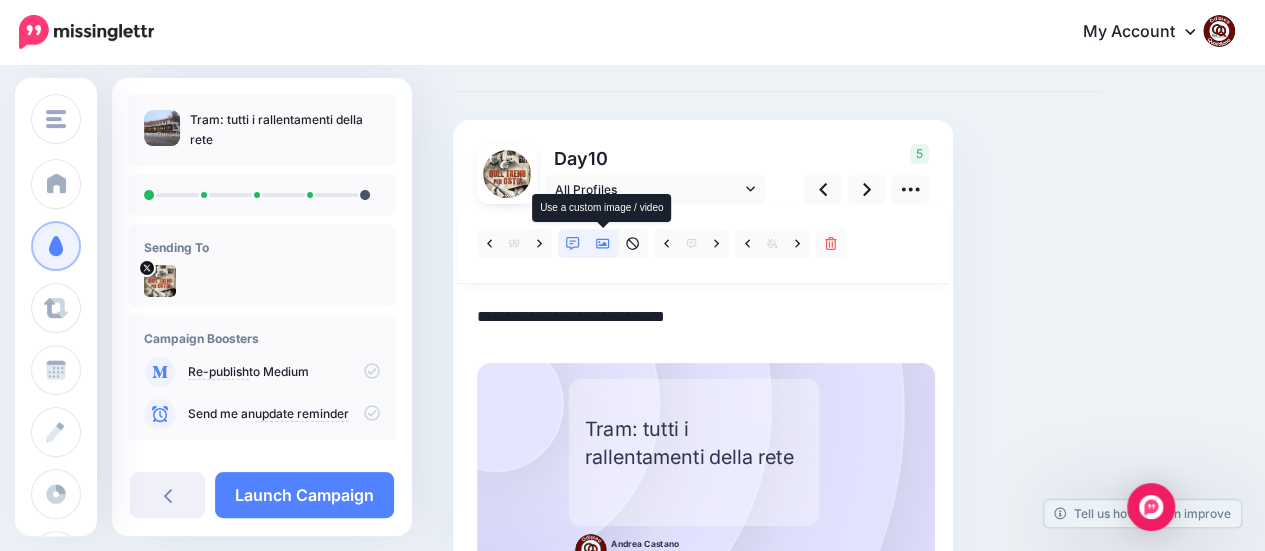 click 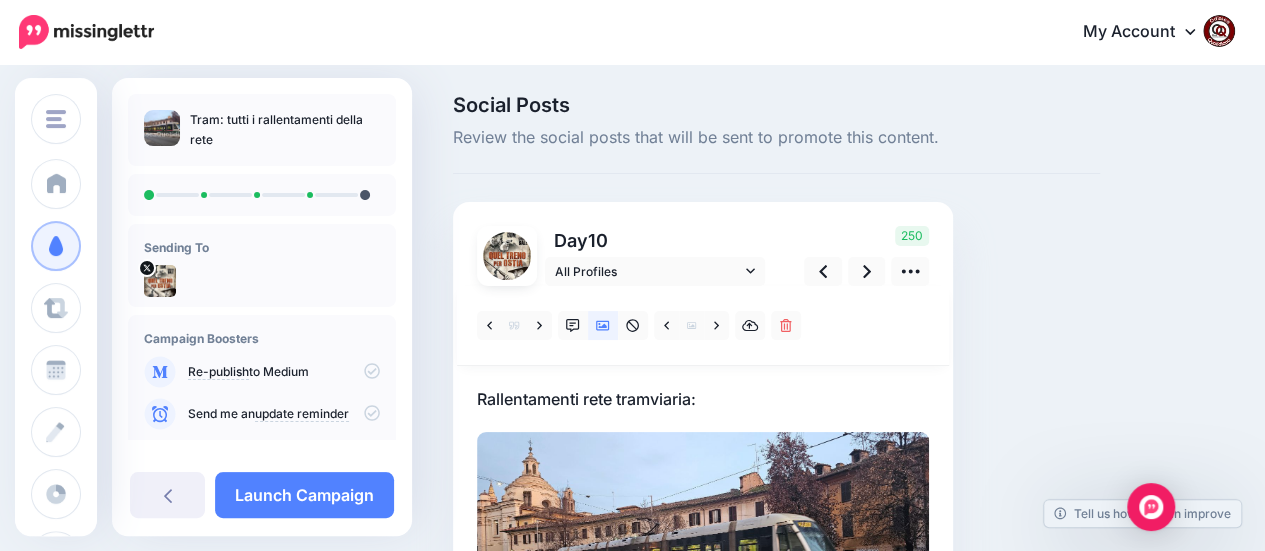 scroll, scrollTop: 84, scrollLeft: 0, axis: vertical 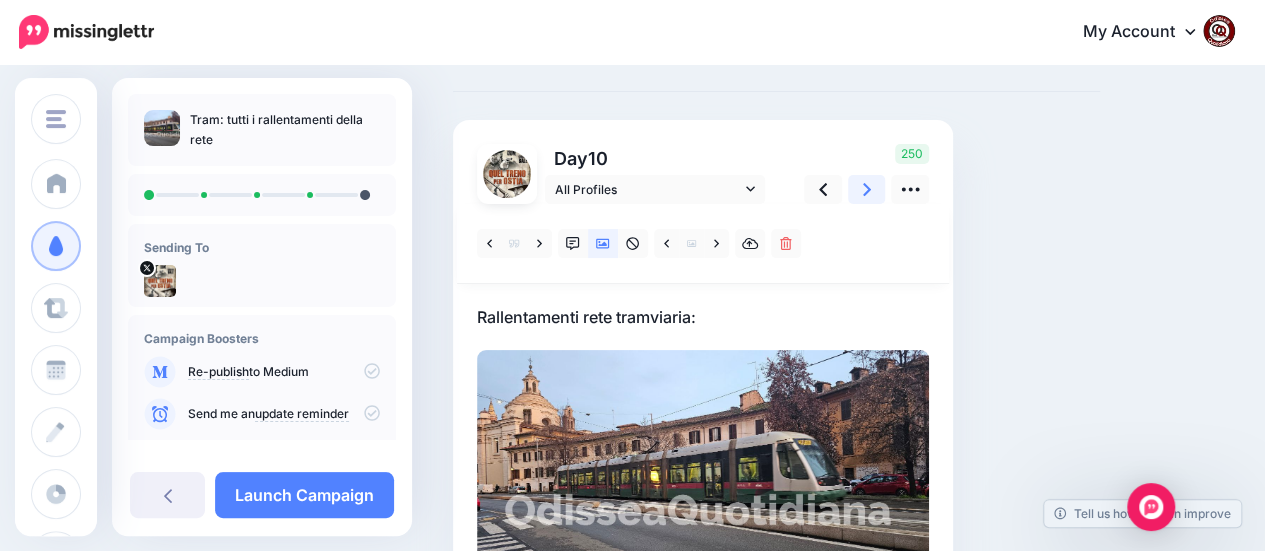 click 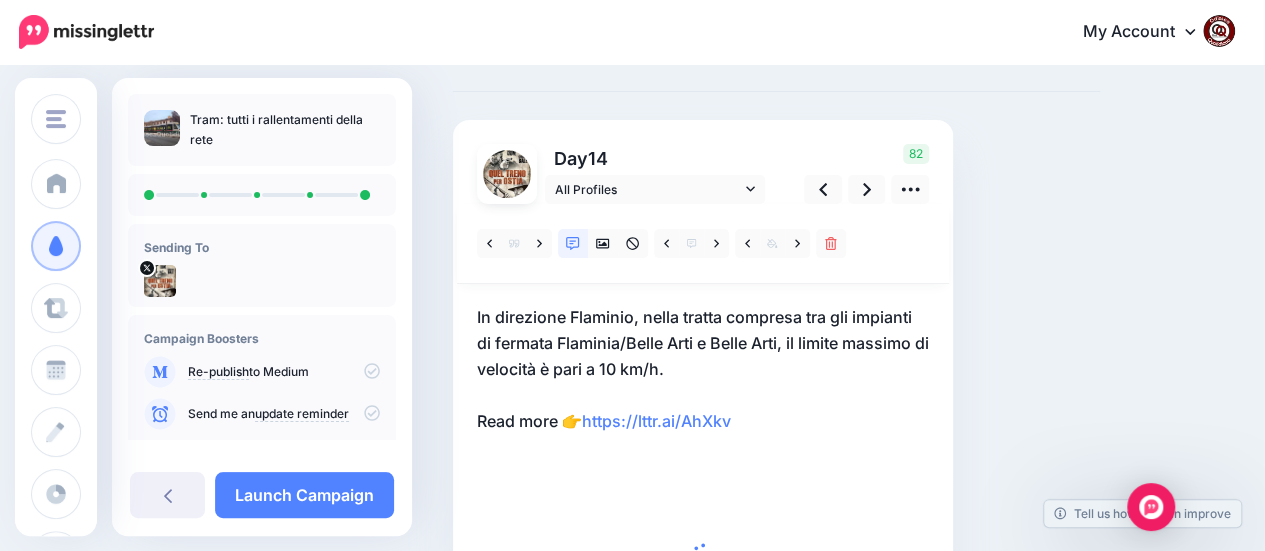 drag, startPoint x: 783, startPoint y: 405, endPoint x: 771, endPoint y: 417, distance: 16.970562 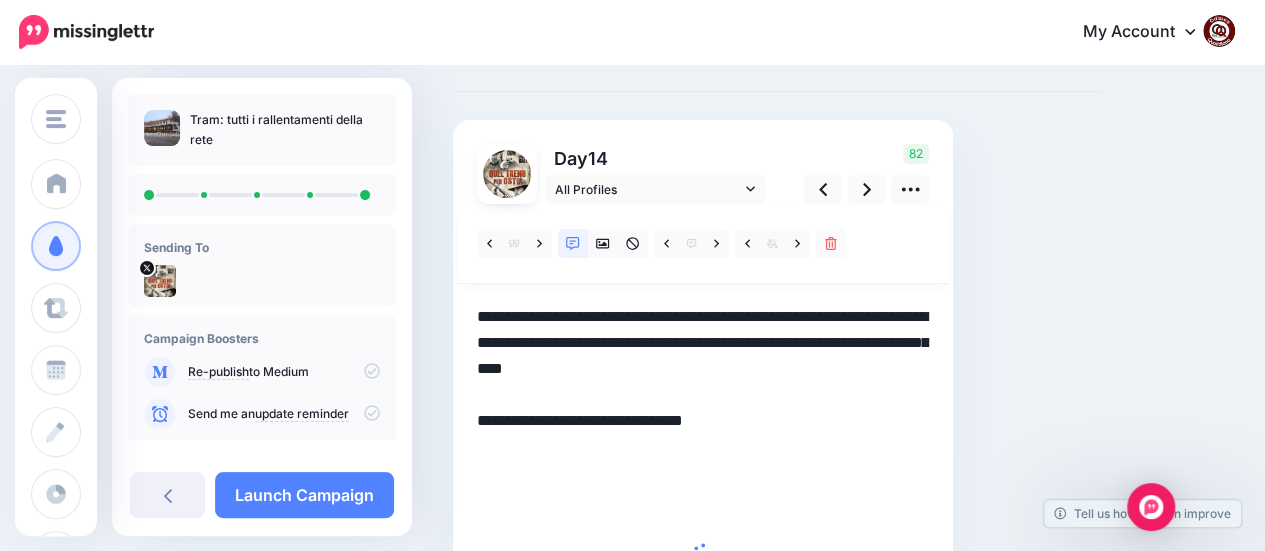 scroll, scrollTop: 0, scrollLeft: 0, axis: both 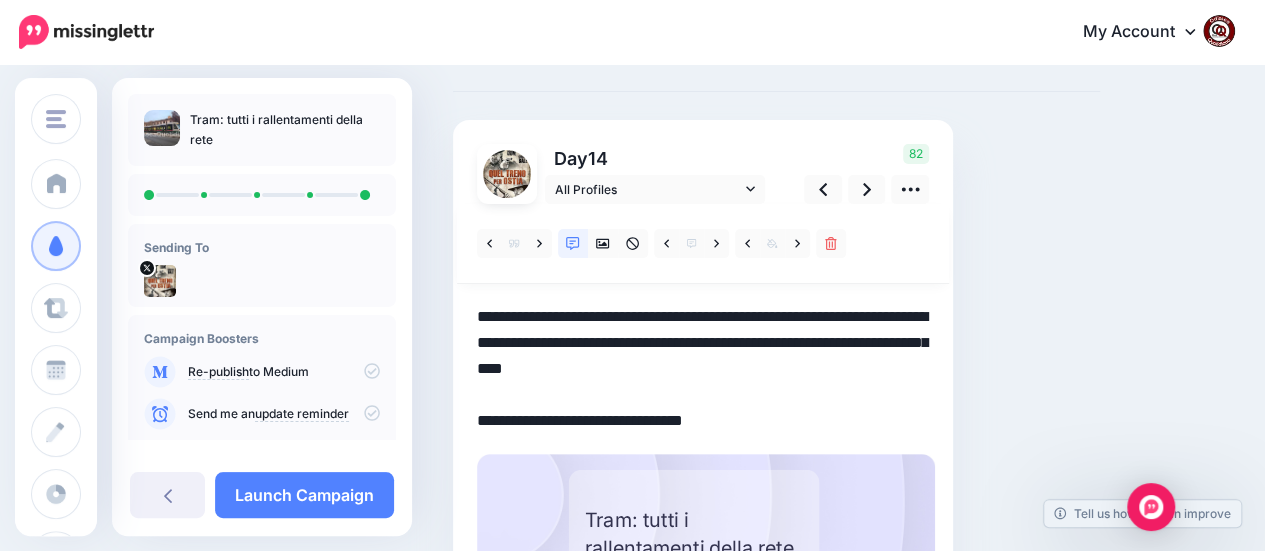 drag, startPoint x: 765, startPoint y: 423, endPoint x: 375, endPoint y: 307, distance: 406.88574 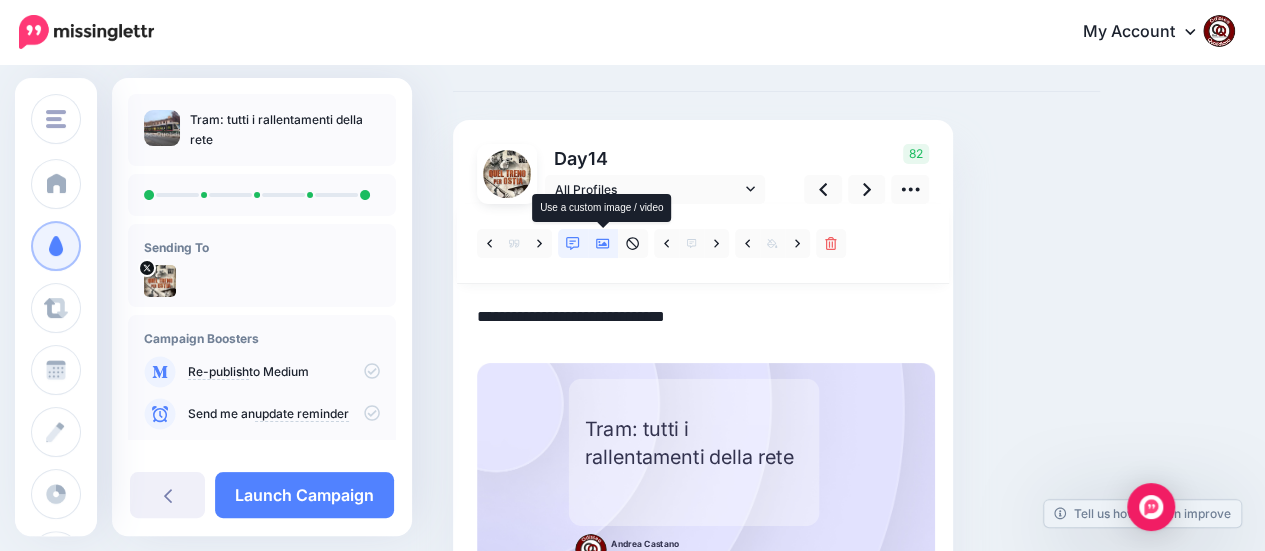 click 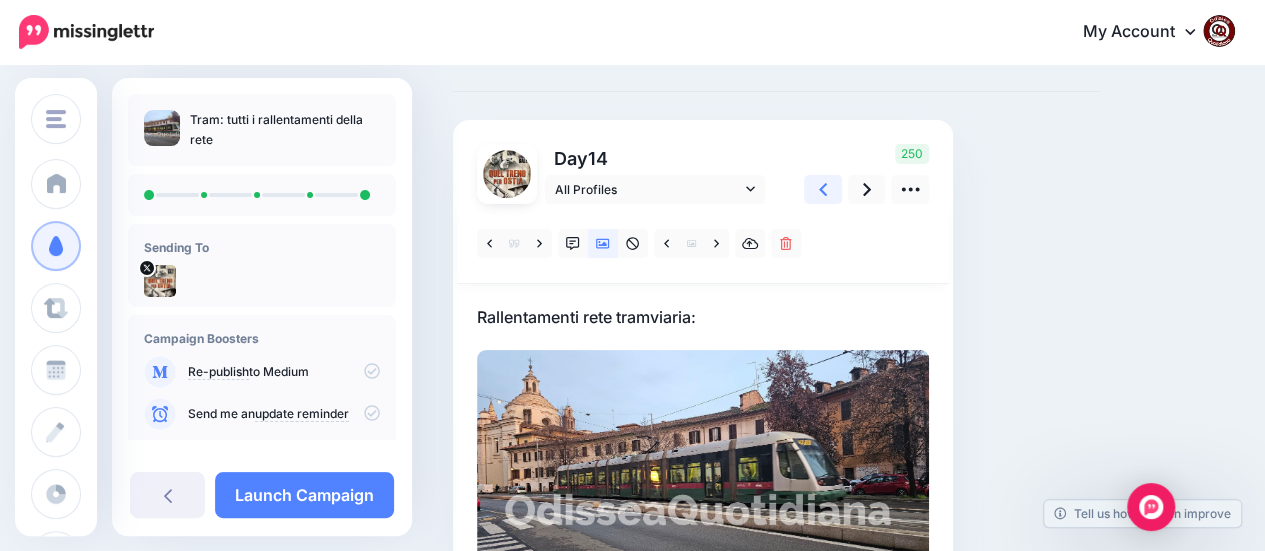 click at bounding box center (823, 189) 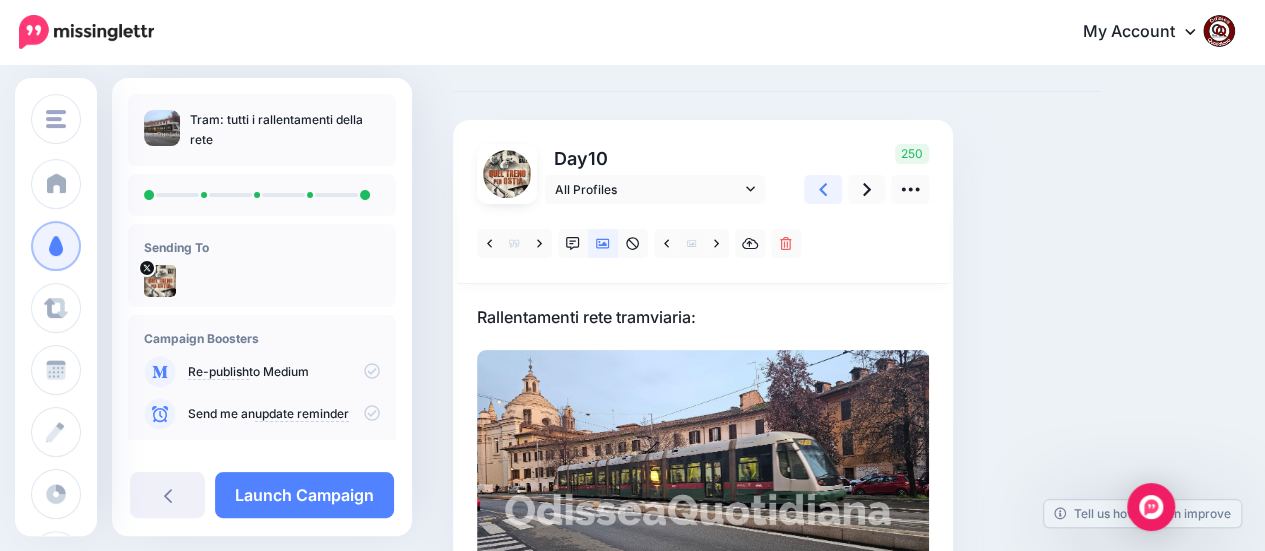 click at bounding box center [823, 189] 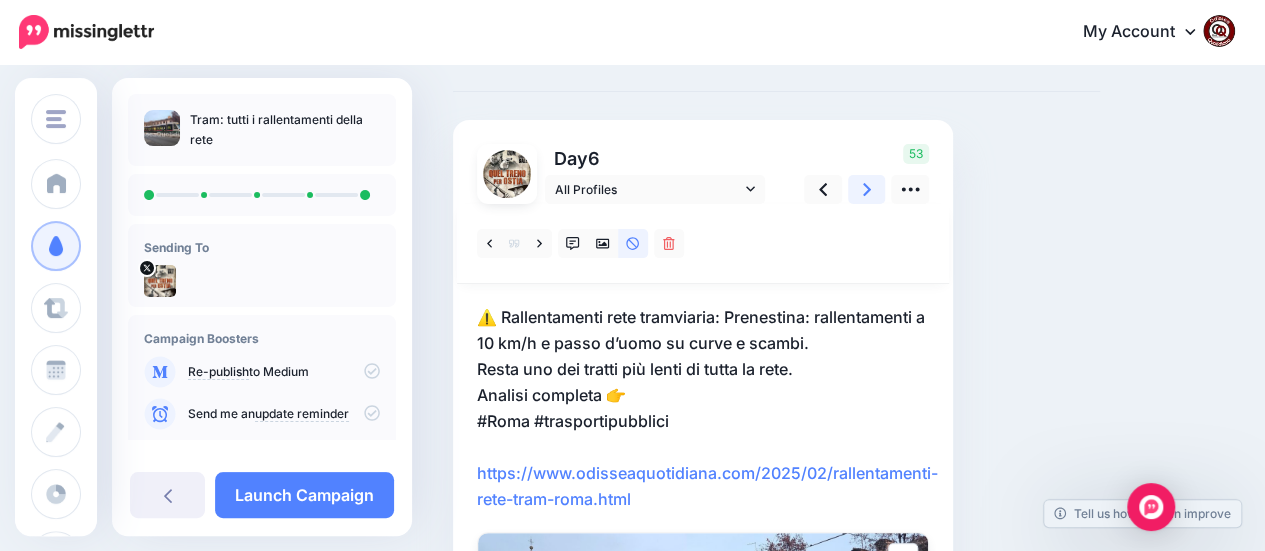 click at bounding box center [867, 189] 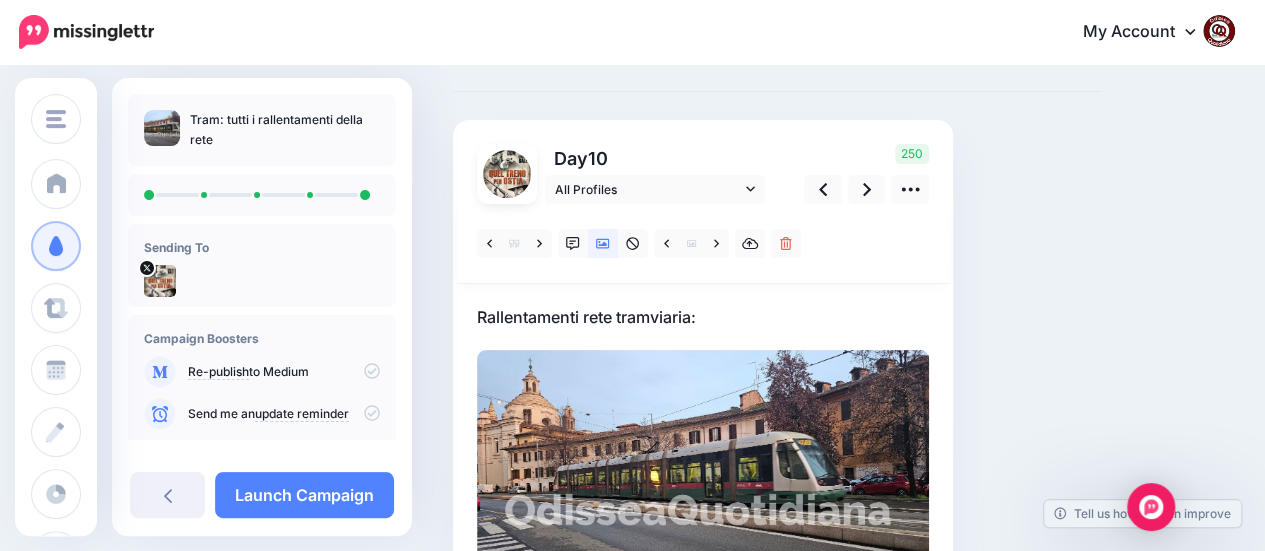 click on "Rallentamenti rete tramviaria:" at bounding box center (703, 317) 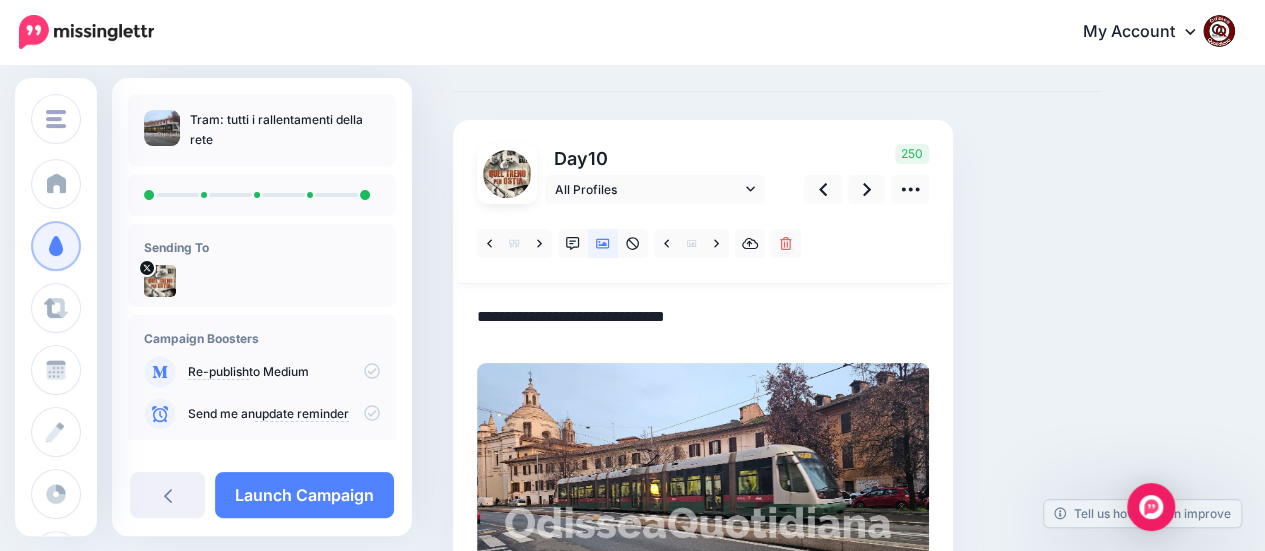 paste on "**********" 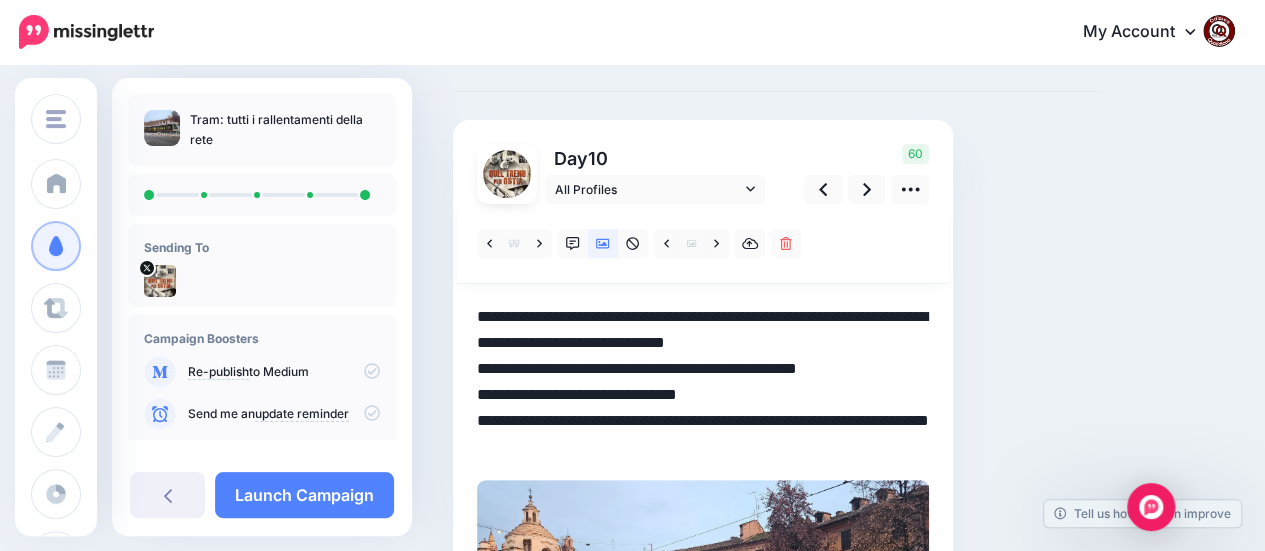 click on "**********" at bounding box center (703, 382) 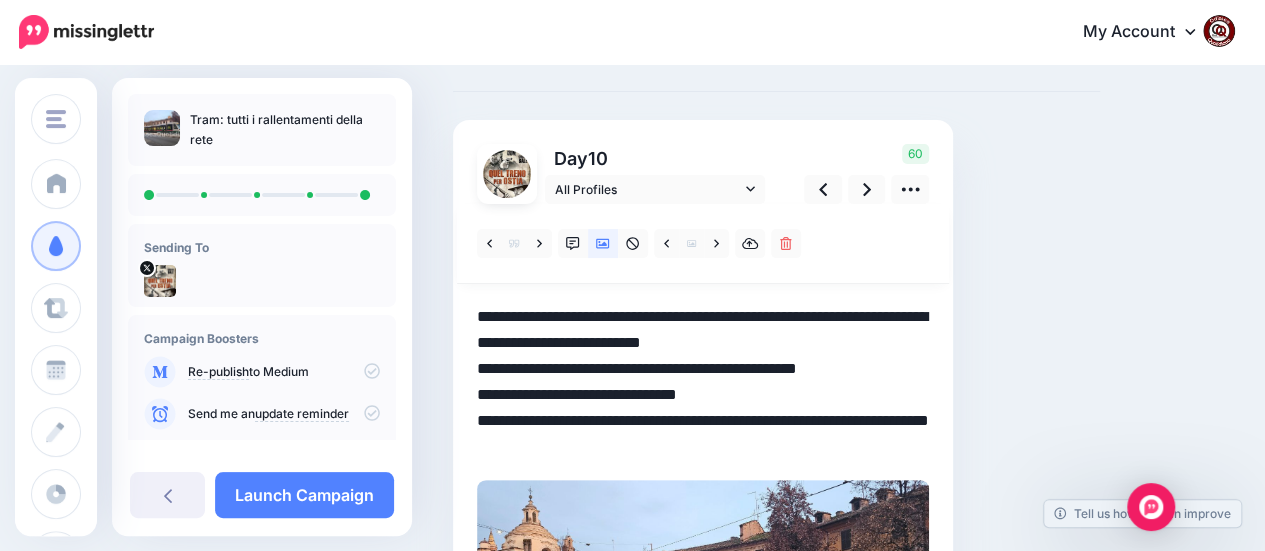 click on "**********" at bounding box center [703, 382] 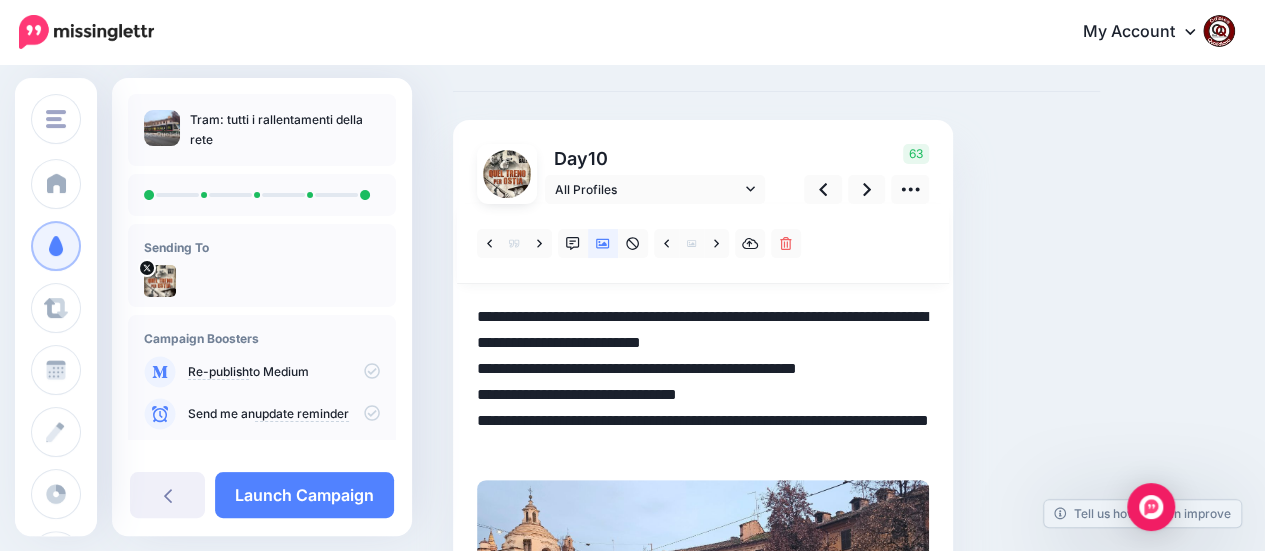 paste on "***" 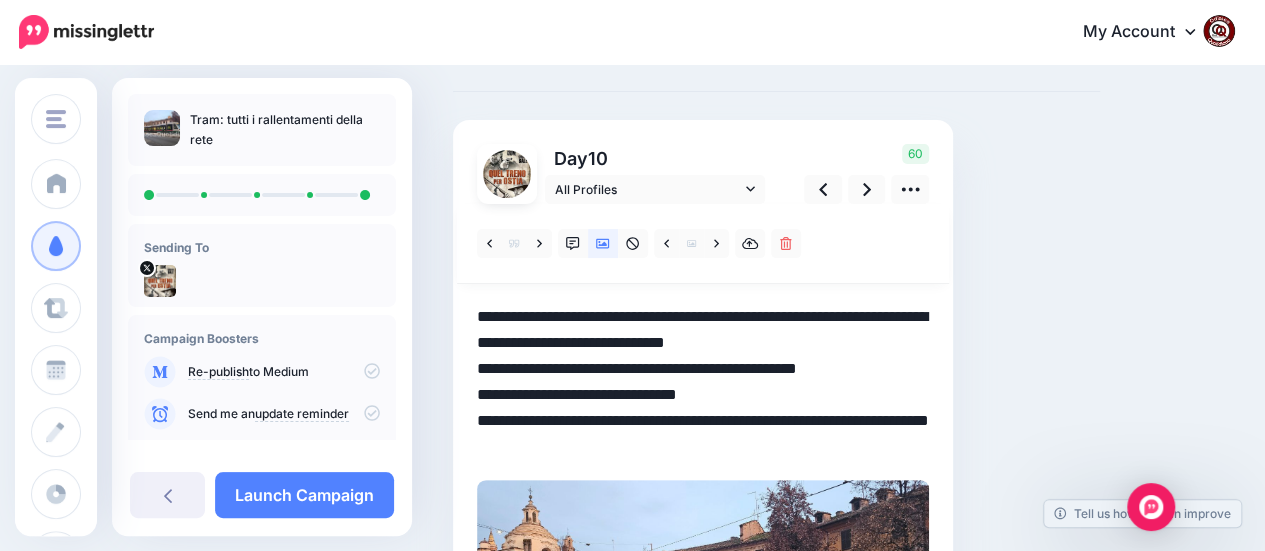 click on "**********" at bounding box center [703, 382] 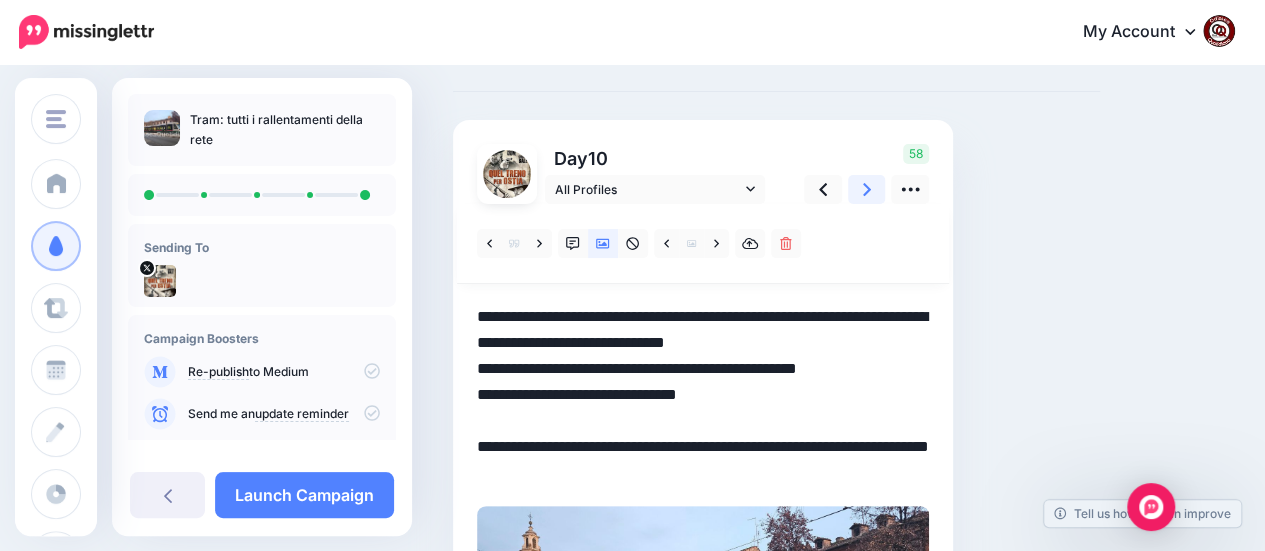 click 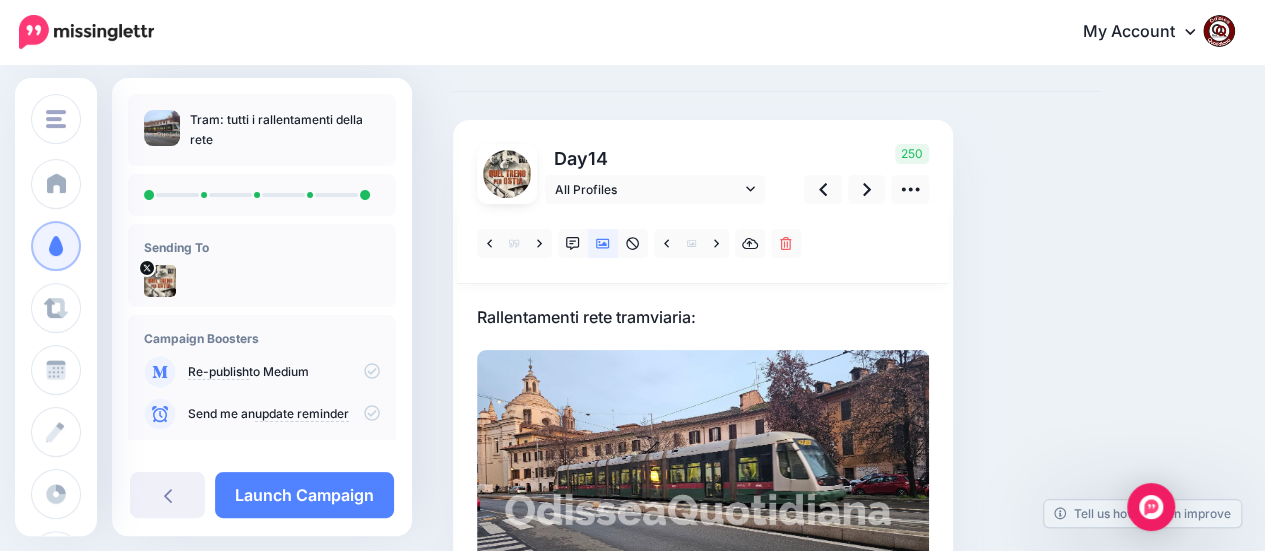 click on "Rallentamenti rete tramviaria:" at bounding box center [703, 317] 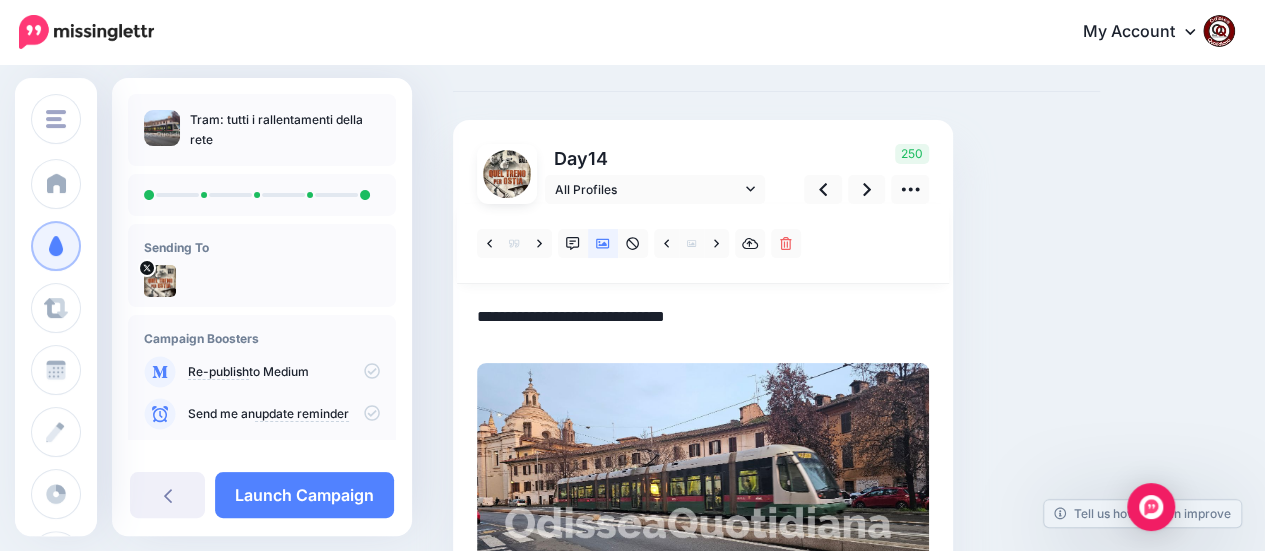 paste on "**********" 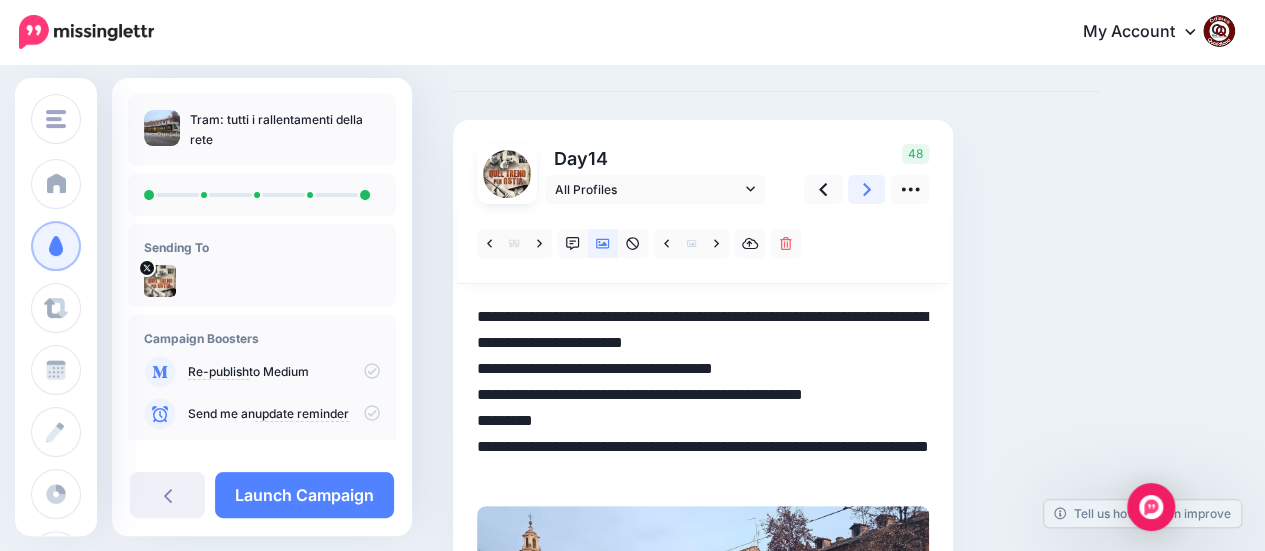 type on "**********" 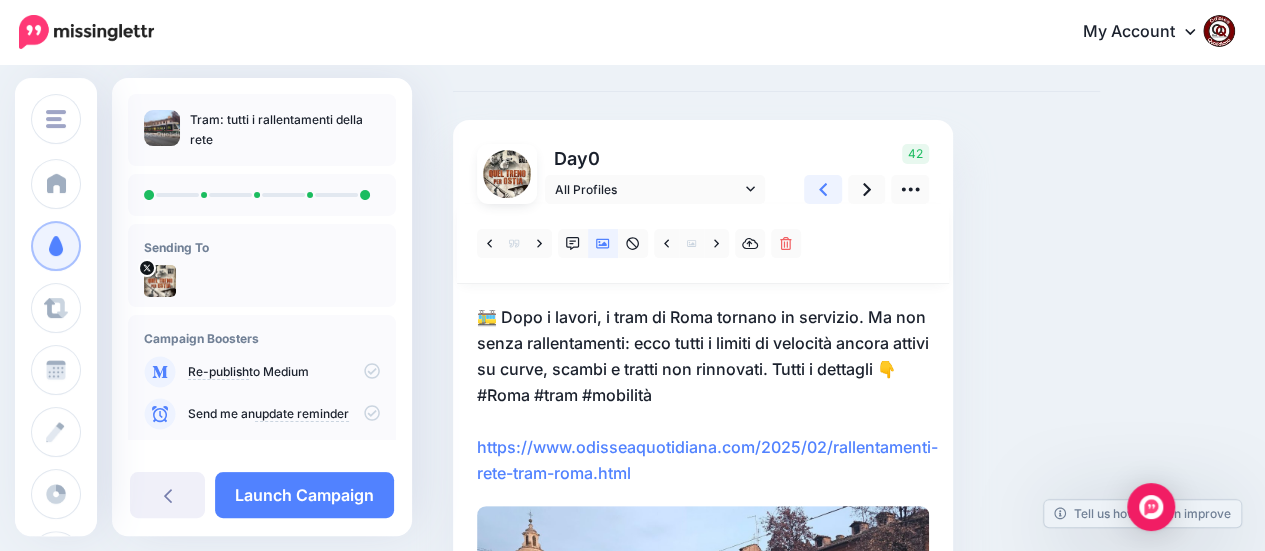 click at bounding box center [823, 189] 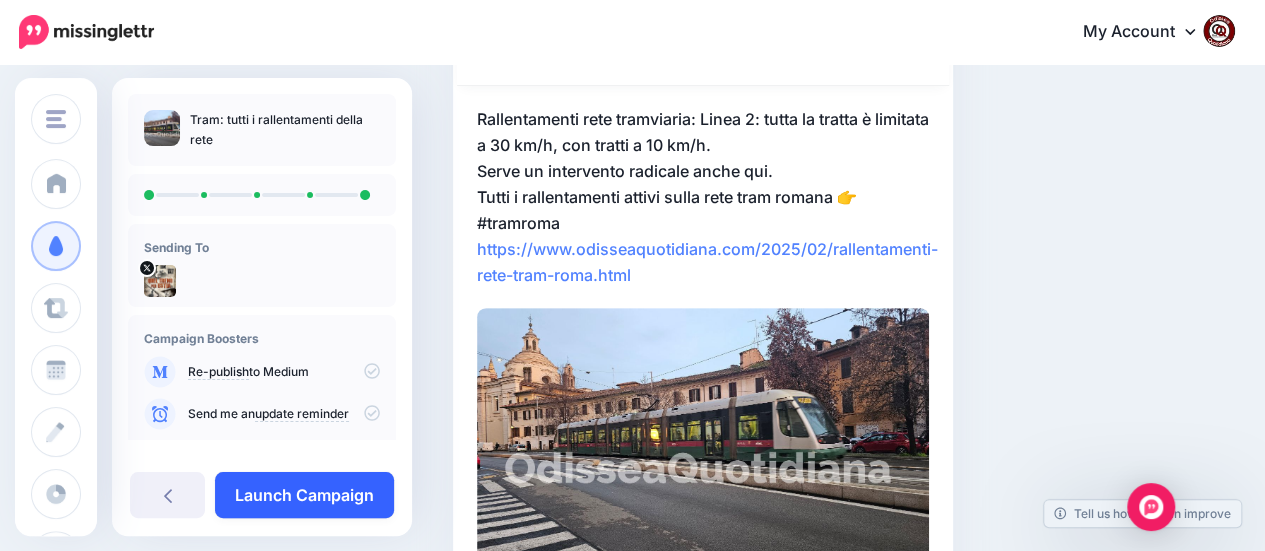 scroll, scrollTop: 284, scrollLeft: 0, axis: vertical 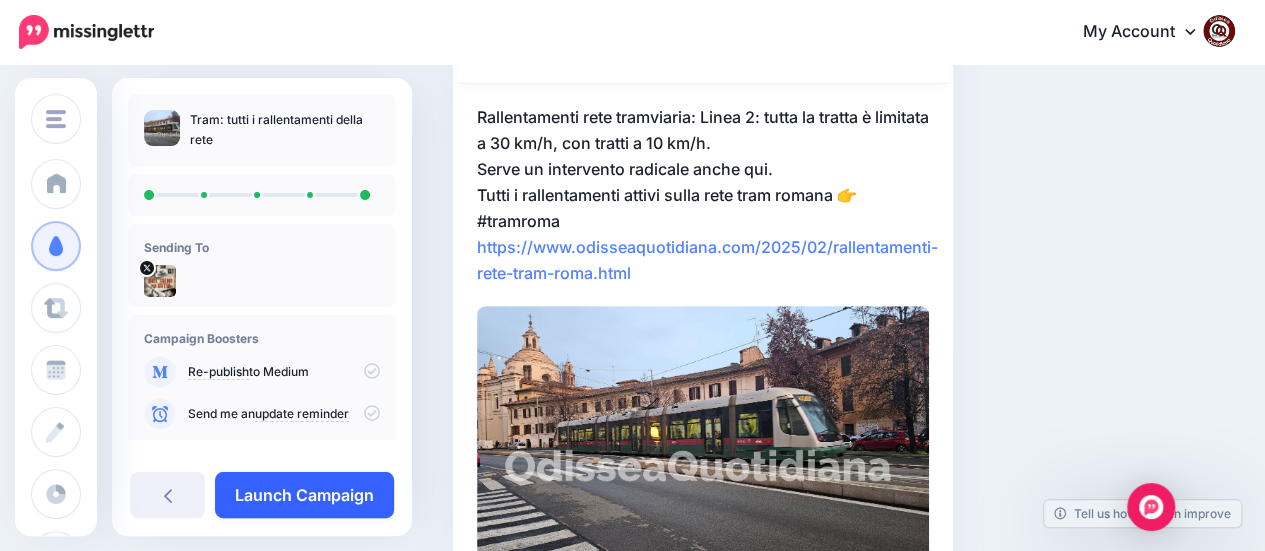 click on "Launch Campaign" at bounding box center [304, 495] 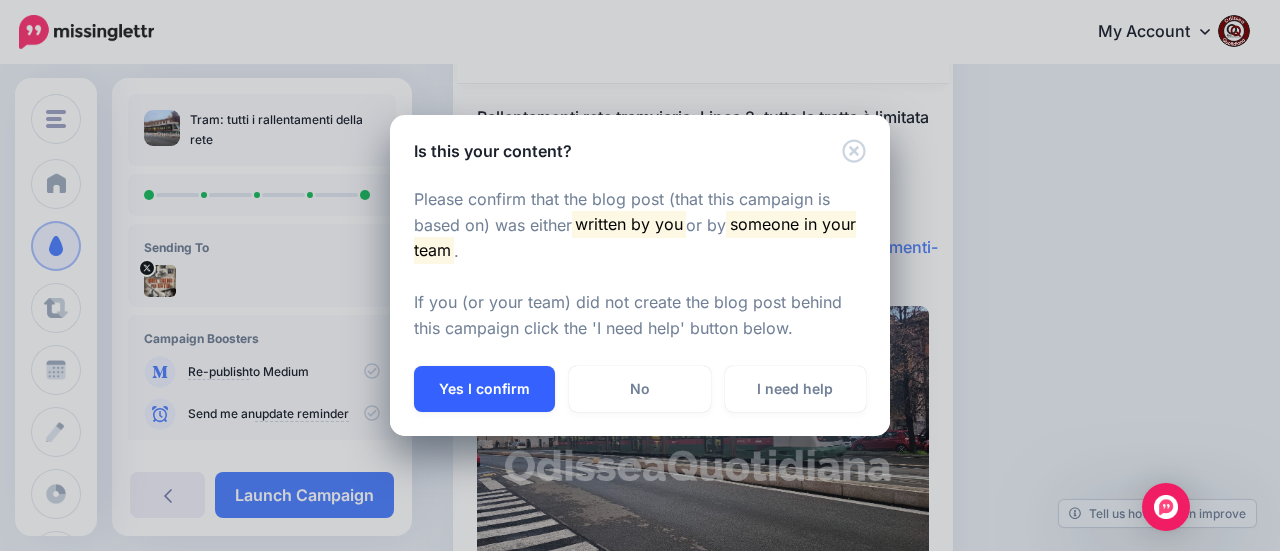 click on "Yes I confirm" at bounding box center [484, 389] 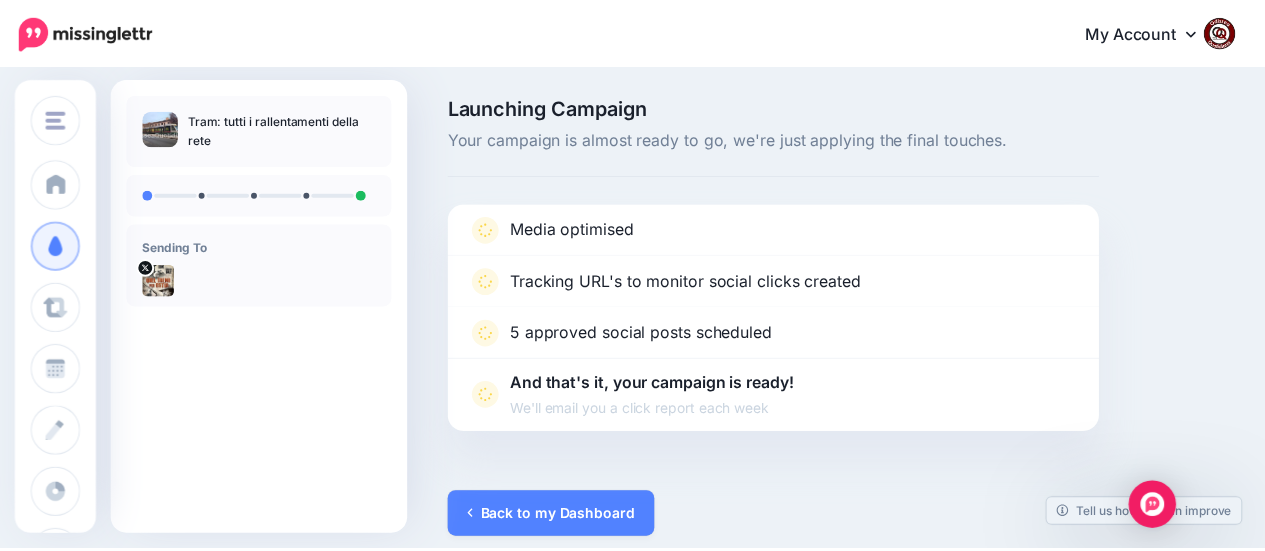 scroll, scrollTop: 0, scrollLeft: 0, axis: both 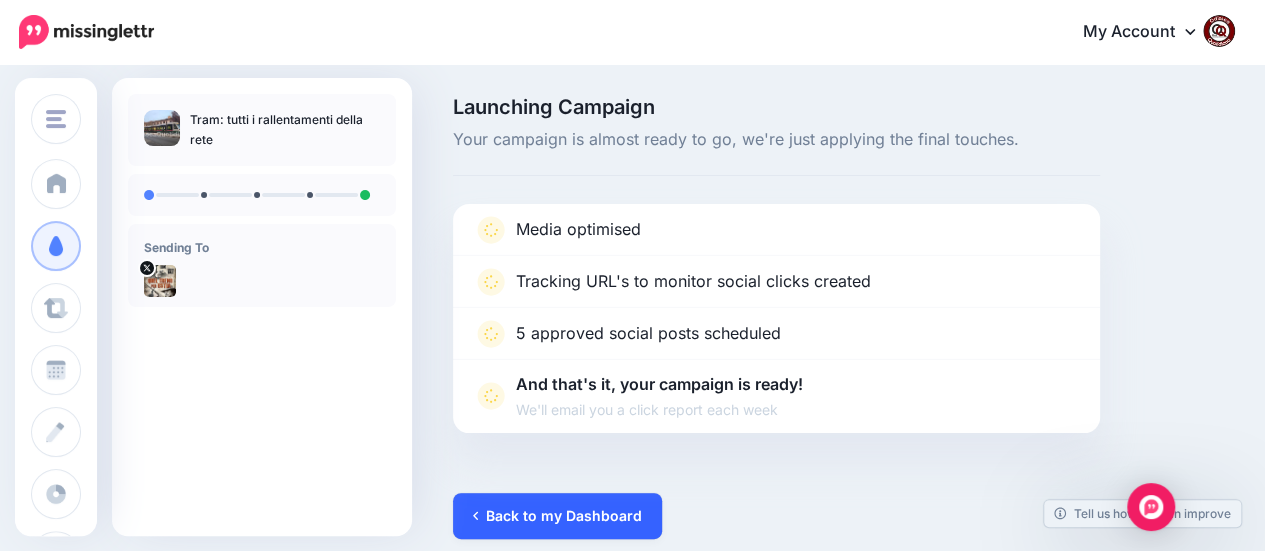 click on "Back to my Dashboard" at bounding box center (557, 516) 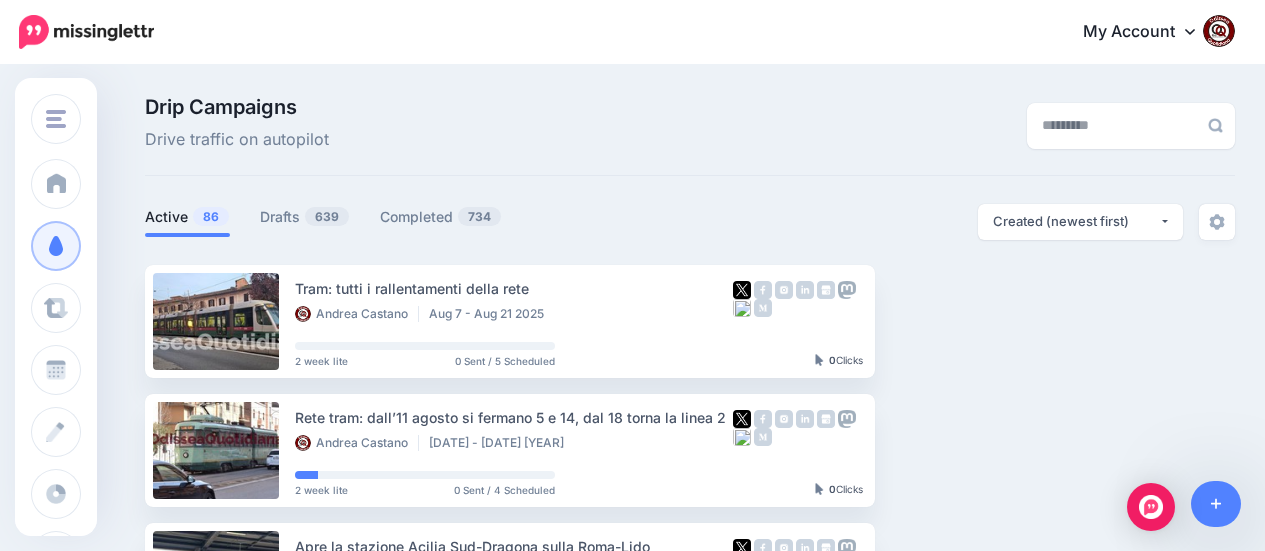 scroll, scrollTop: 0, scrollLeft: 0, axis: both 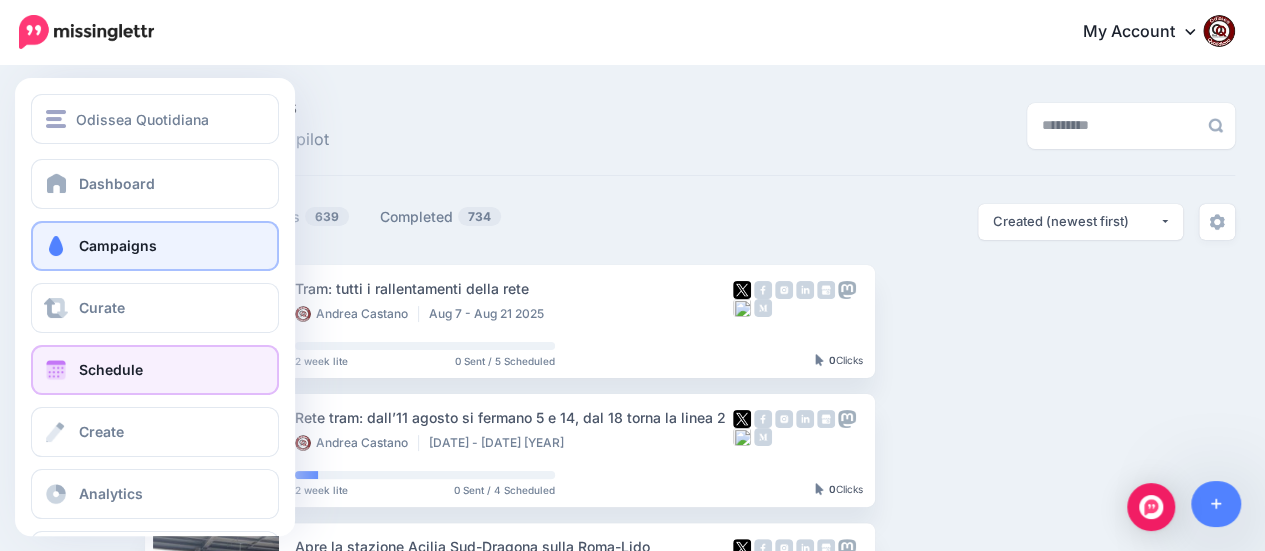 click on "Schedule" at bounding box center (111, 369) 